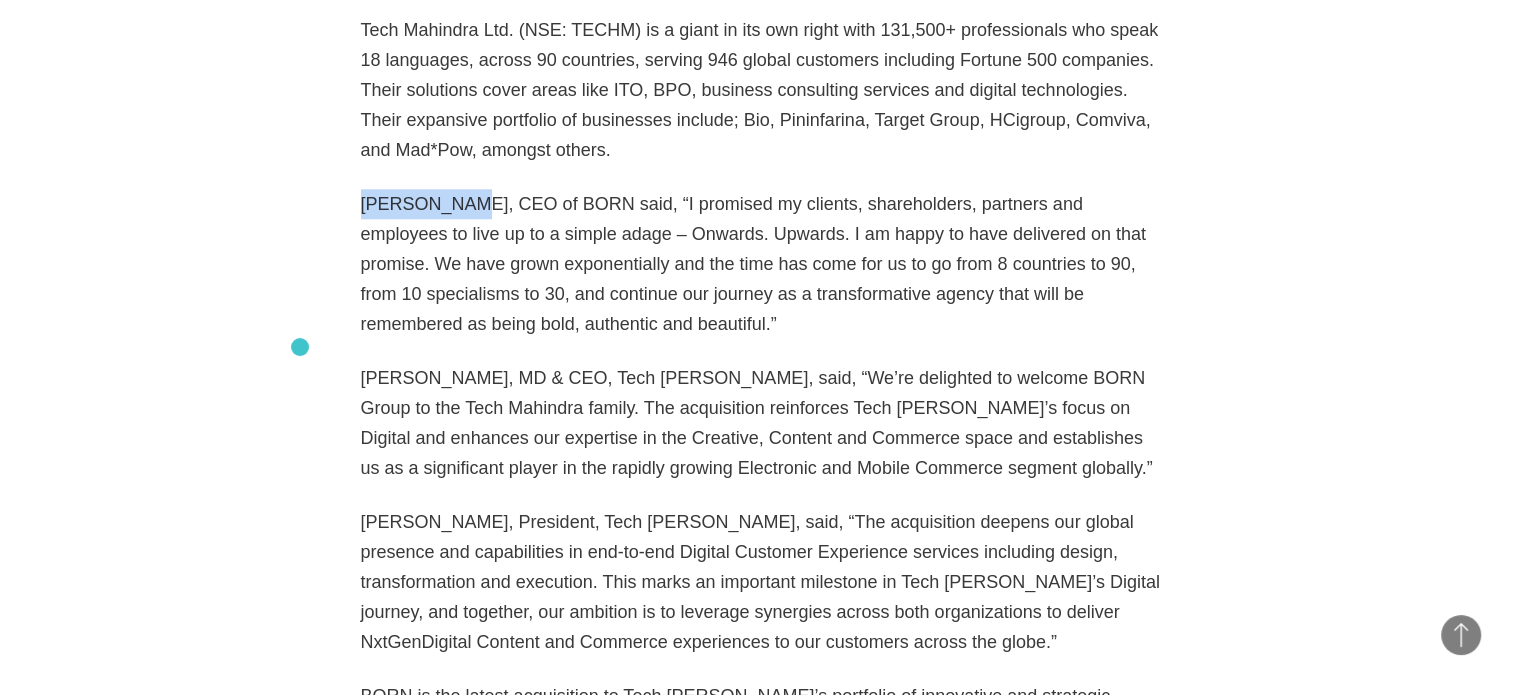 scroll, scrollTop: 2060, scrollLeft: 0, axis: vertical 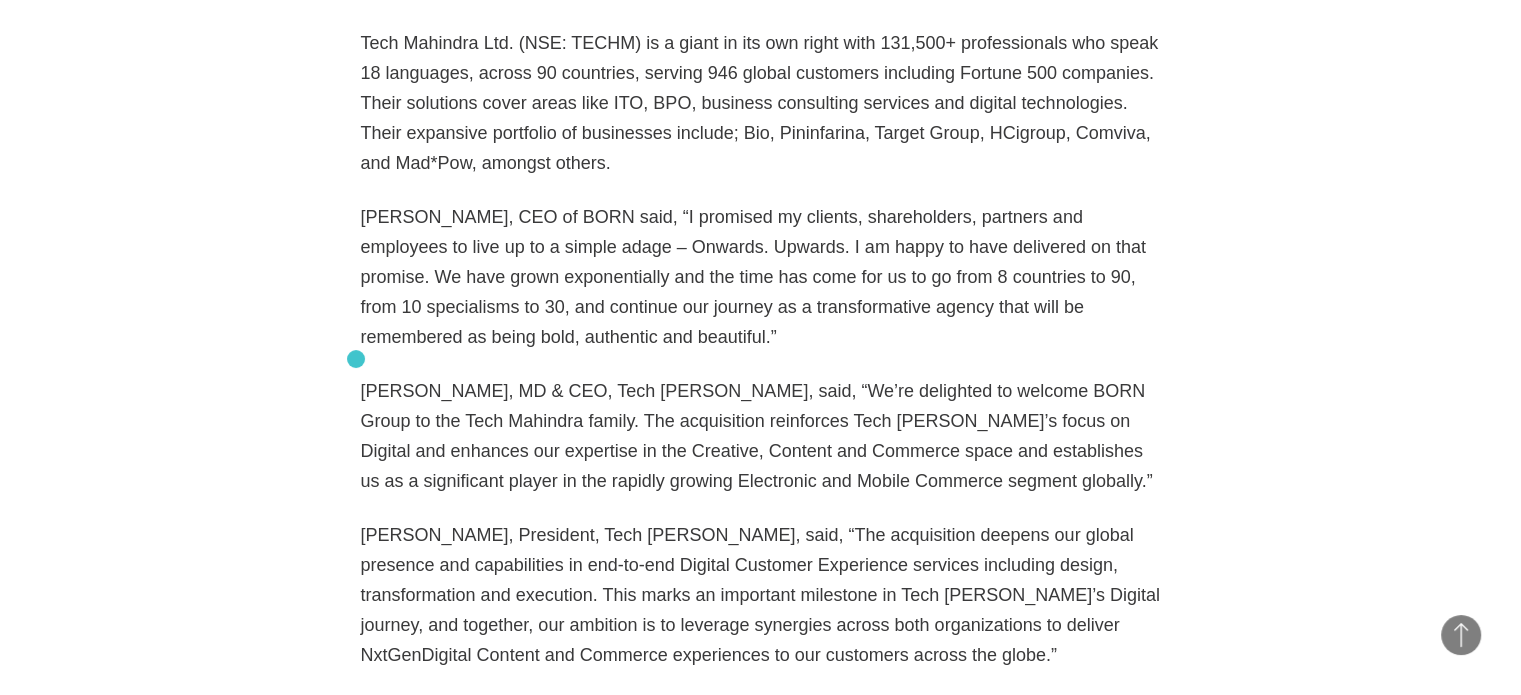 click on "November 27, 2019, NEW YORK, New York — BORN Group (www.borngroup.com), a leading digital transformation agency with a focus on customer experience and enterprise commerce solutions, has been acquired by global technology and services firm Tech Mahindra Ltd.
Founded in 2011, a private equity firm True North and Zodius Capital, a growth capital and build-out investor, set forth to create a new-age marketing agency that helped brands adapt to the digital economy. Their vehicle, BORN, grew out of a combination of two acquired firms, Group FMG, a content production house and a NY-based marketing boutique specialized in creative design, Pod1. Since then, BORN has experienced exceptional growth with operations in 8 countries serving over 40 end markets working with a range of enterprise clients. The company is widely recognized and award winning and serves a roster of clients who seek enterprise commerce and experience management solutions.
mackenzie.johnson@borngroup.com .
About BORN:" at bounding box center [761, 708] 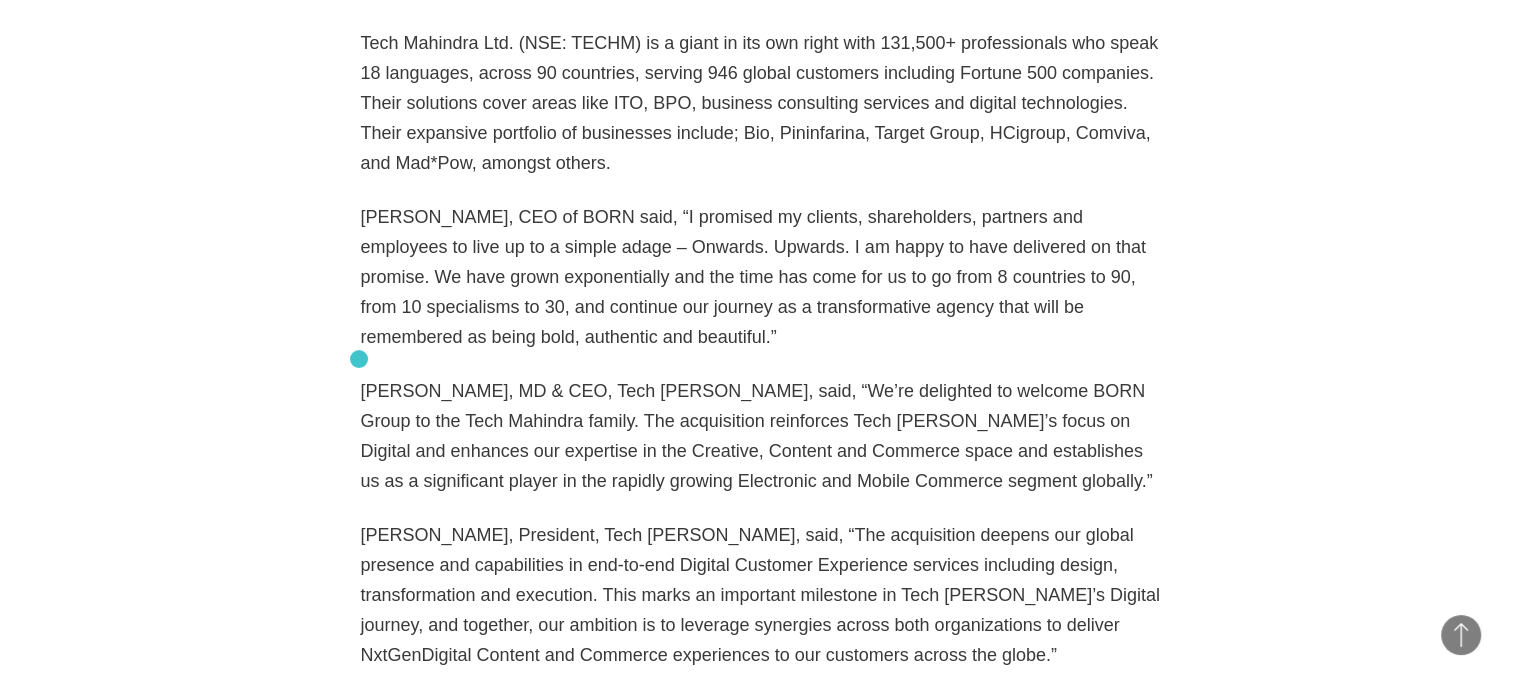 click on "CP Gurnani, MD & CEO, Tech Mahindra, said, “We’re delighted to welcome BORN Group to the Tech Mahindra family. The acquisition reinforces Tech Mahindra’s focus on Digital and enhances our expertise in the Creative, Content and Commerce space and establishes us as a significant player in the rapidly growing Electronic and Mobile Commerce segment globally.”" at bounding box center (761, 436) 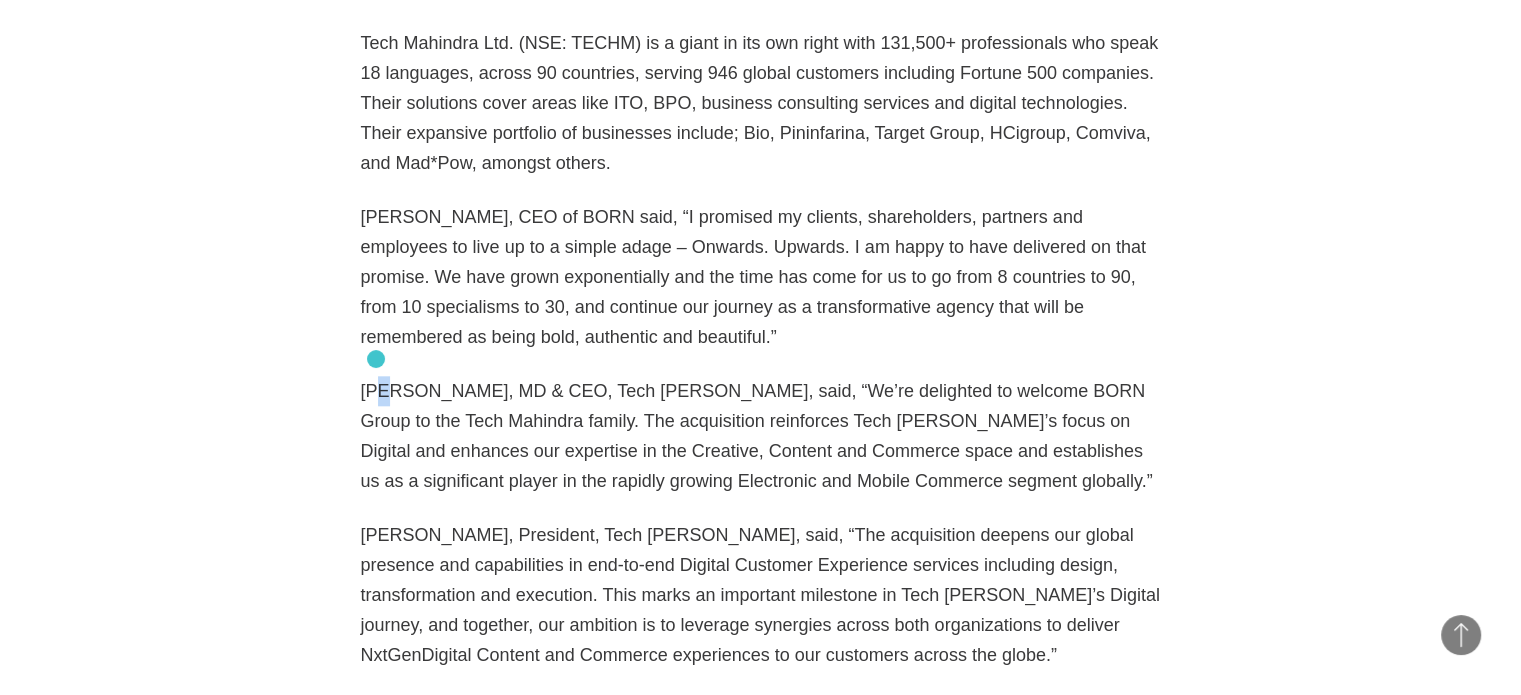 click on "CP Gurnani, MD & CEO, Tech Mahindra, said, “We’re delighted to welcome BORN Group to the Tech Mahindra family. The acquisition reinforces Tech Mahindra’s focus on Digital and enhances our expertise in the Creative, Content and Commerce space and establishes us as a significant player in the rapidly growing Electronic and Mobile Commerce segment globally.”" at bounding box center [761, 436] 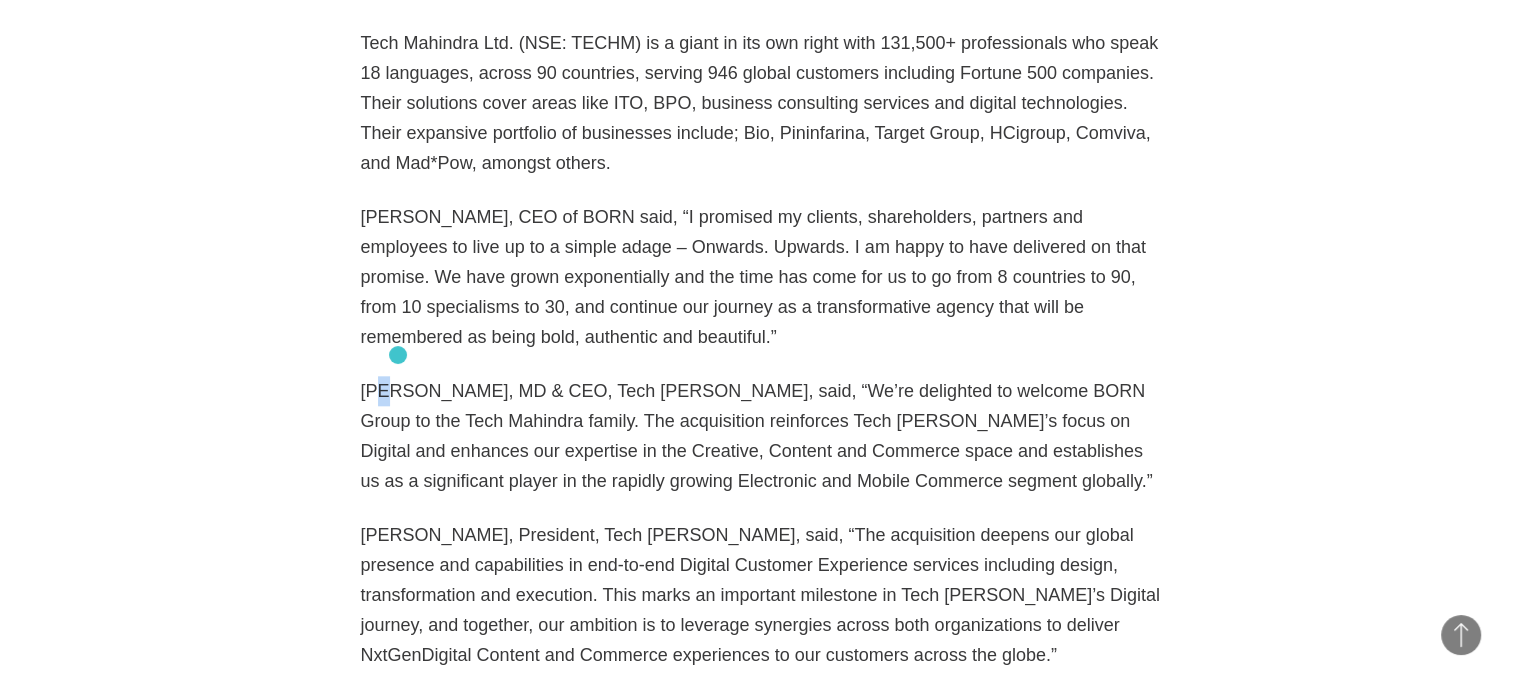 scroll, scrollTop: 2020, scrollLeft: 0, axis: vertical 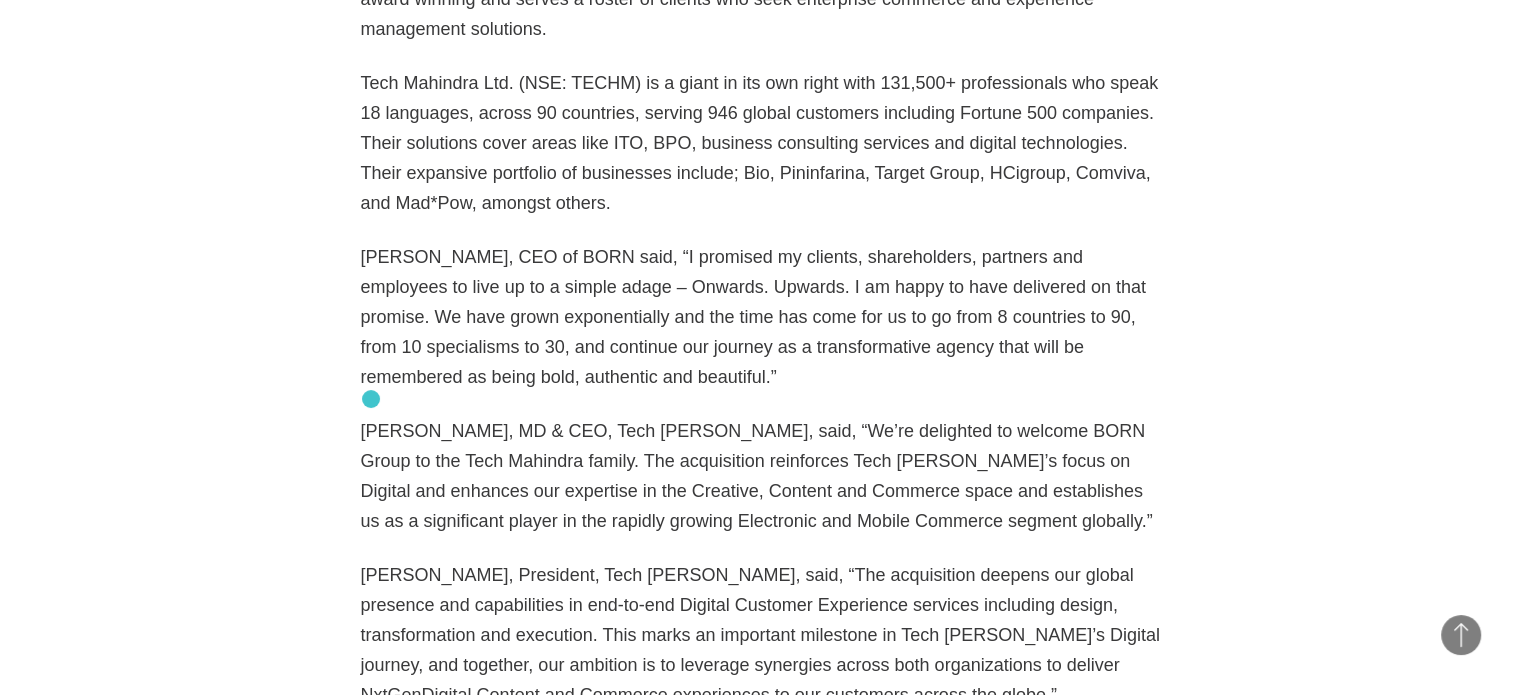 click on "CP Gurnani, MD & CEO, Tech Mahindra, said, “We’re delighted to welcome BORN Group to the Tech Mahindra family. The acquisition reinforces Tech Mahindra’s focus on Digital and enhances our expertise in the Creative, Content and Commerce space and establishes us as a significant player in the rapidly growing Electronic and Mobile Commerce segment globally.”" at bounding box center (761, 476) 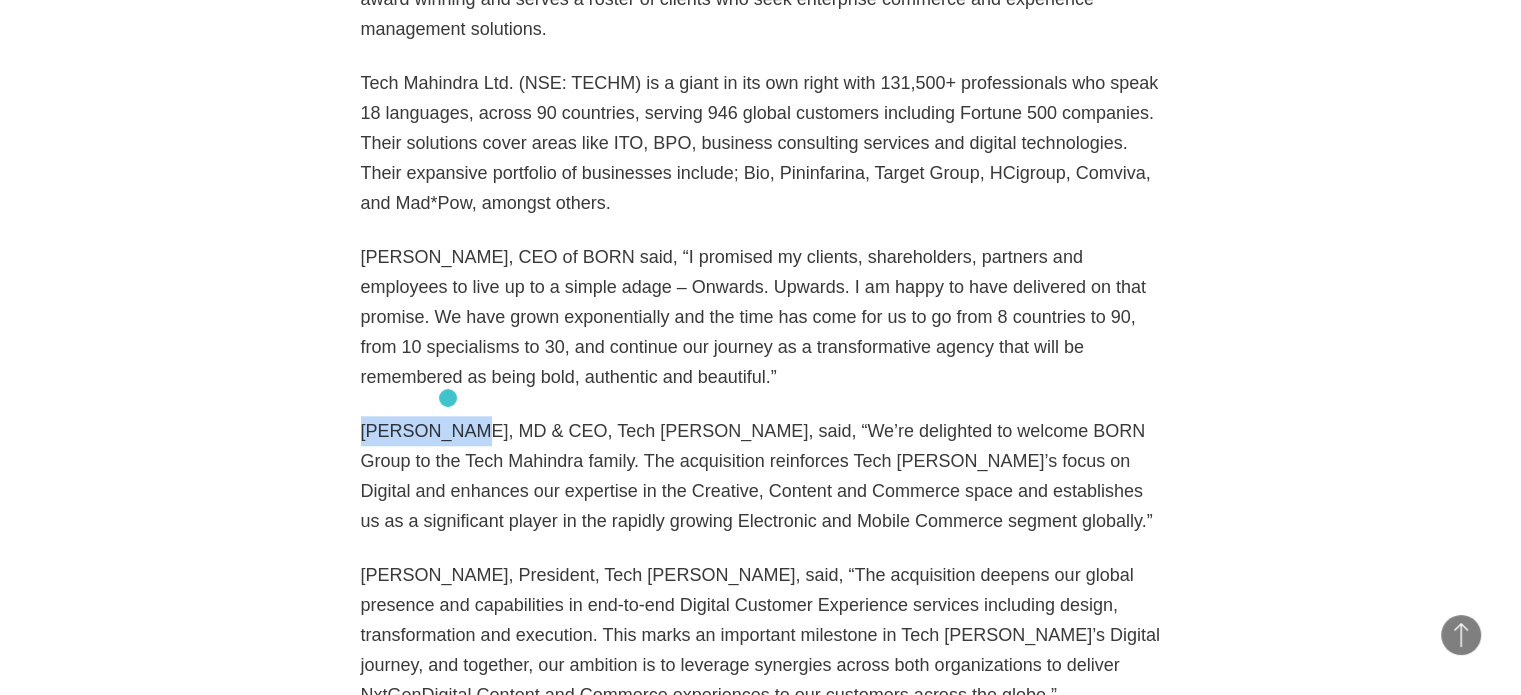 drag, startPoint x: 361, startPoint y: 394, endPoint x: 448, endPoint y: 398, distance: 87.0919 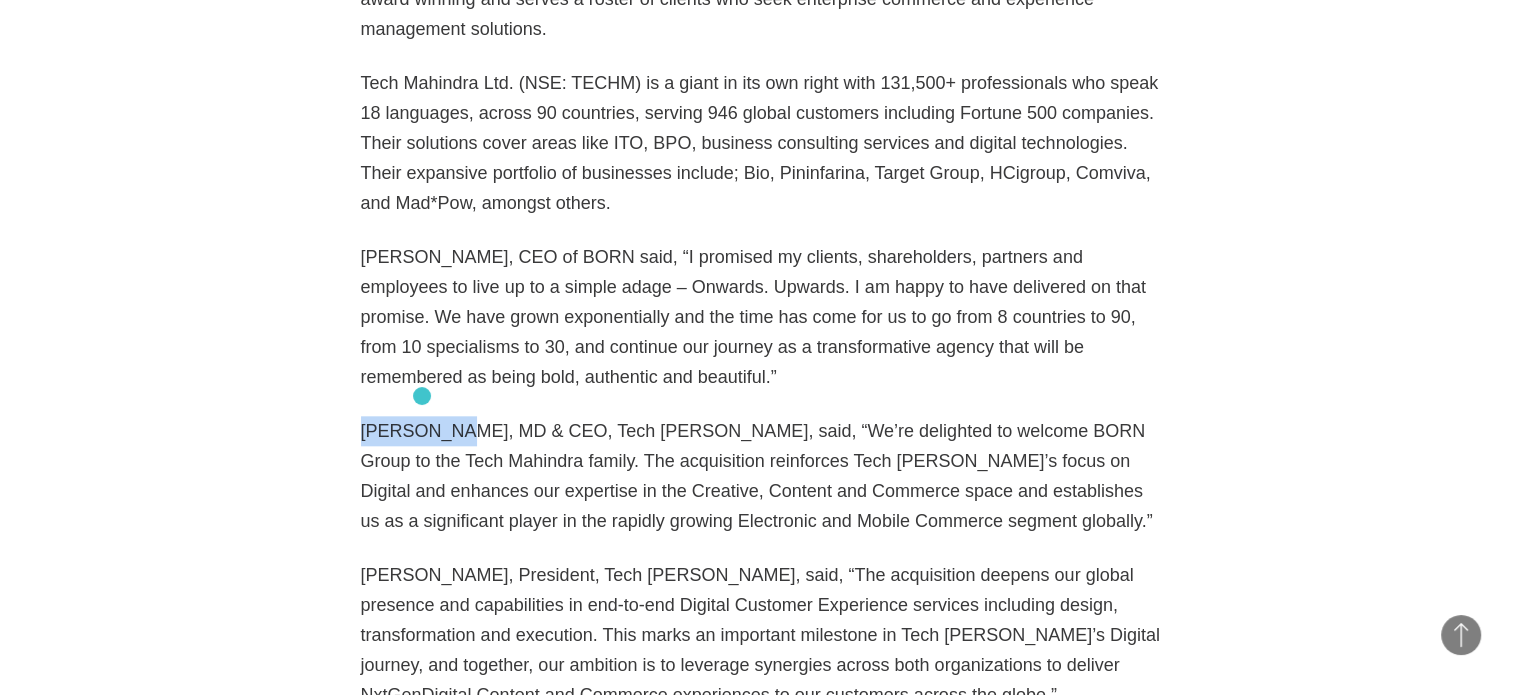 copy on "CP Gurnani" 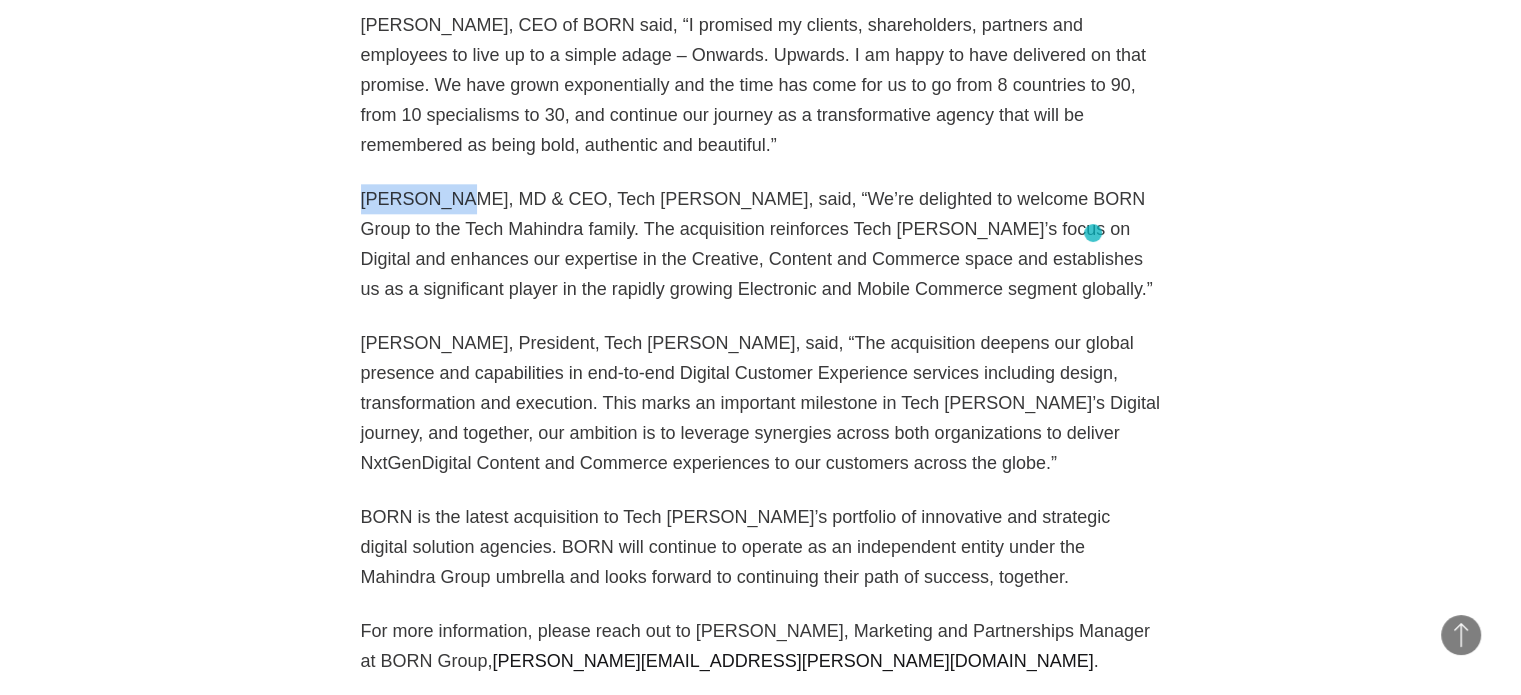 scroll, scrollTop: 2260, scrollLeft: 0, axis: vertical 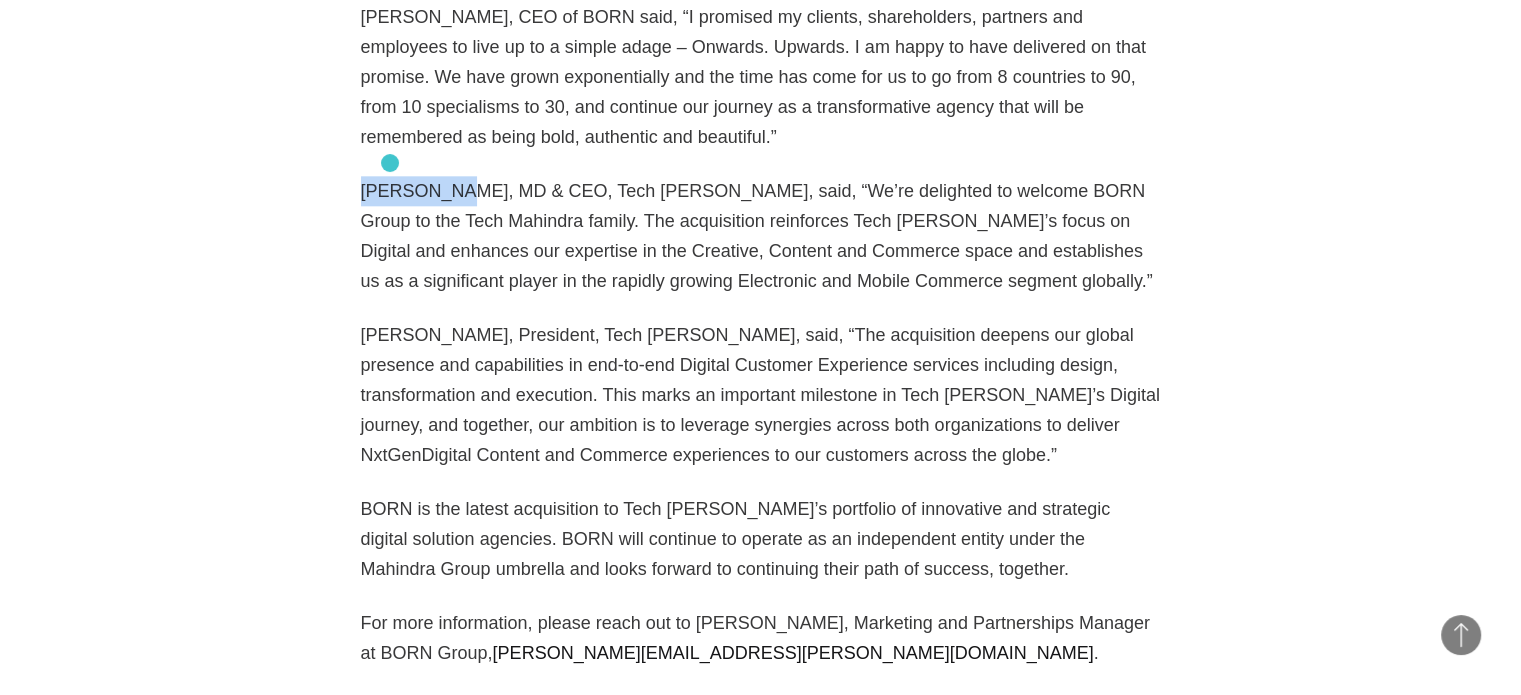 copy on "CP Gurnani" 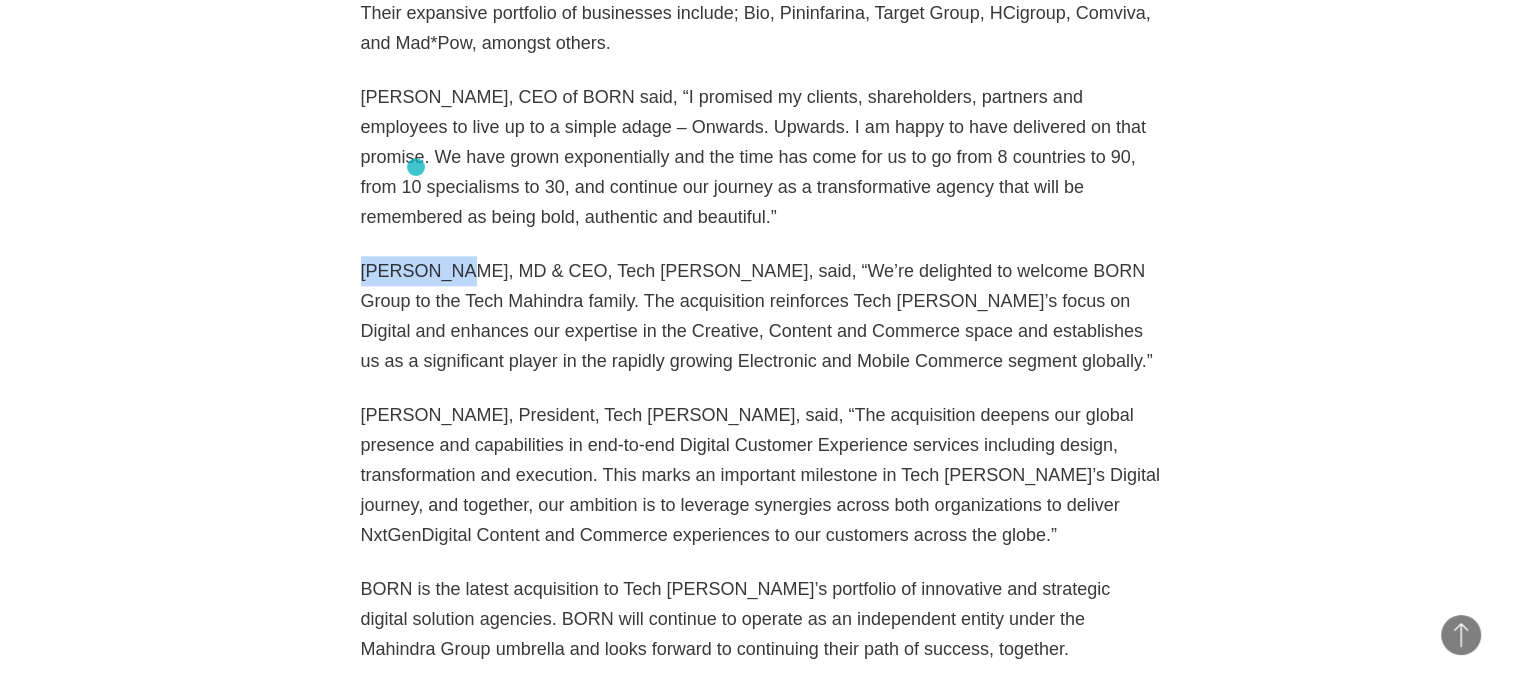 scroll, scrollTop: 2140, scrollLeft: 0, axis: vertical 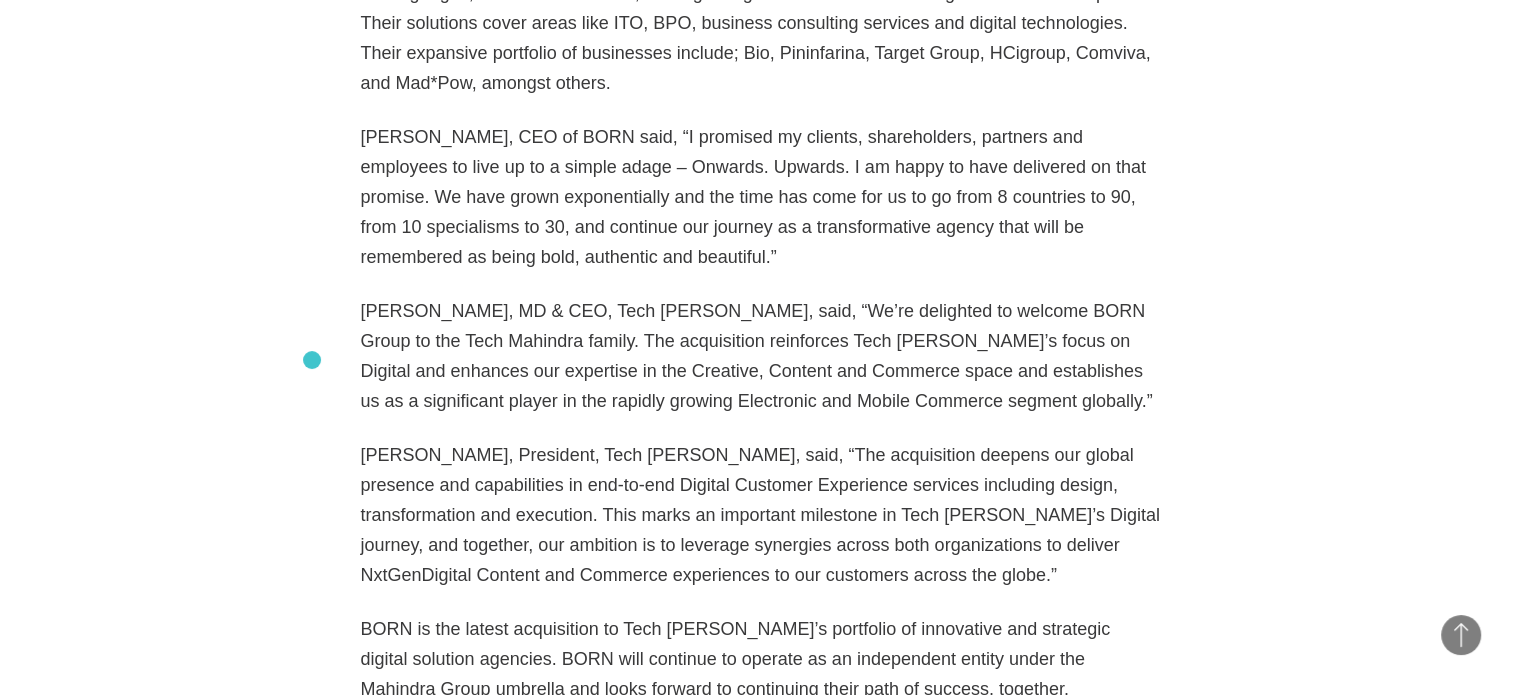 click on "Press
11・27・2019
Twitter
Facebook
Linkedin
November 27, 2019, NEW YORK, New York — BORN Group (www.borngroup.com), a leading digital transformation agency with a focus on customer experience and enterprise commerce solutions, has been acquired by global technology and services firm Tech Mahindra Ltd.
Tech Mahindra Ltd. (NSE: TECHM) is a giant in its own right with 131,500+ professionals who speak 18 languages, across 90 countries, serving 946 global customers including Fortune 500 companies. Their solutions cover areas like ITO, BPO, business consulting services and digital technologies. Their expansive portfolio of businesses include; Bio, Pininfarina, Target Group, HCigroup, Comviva, and Mad*Pow, amongst others.
." at bounding box center [760, 849] 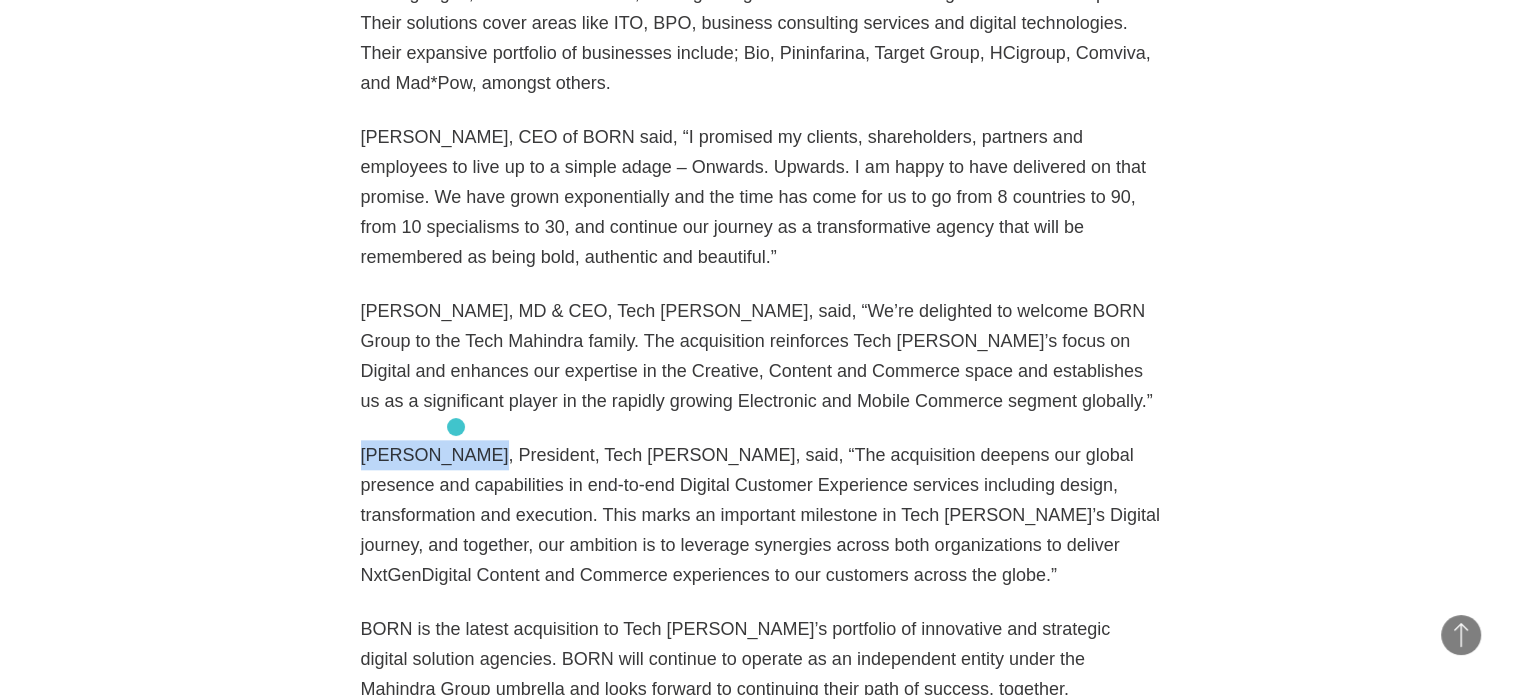 drag, startPoint x: 363, startPoint y: 419, endPoint x: 456, endPoint y: 427, distance: 93.34345 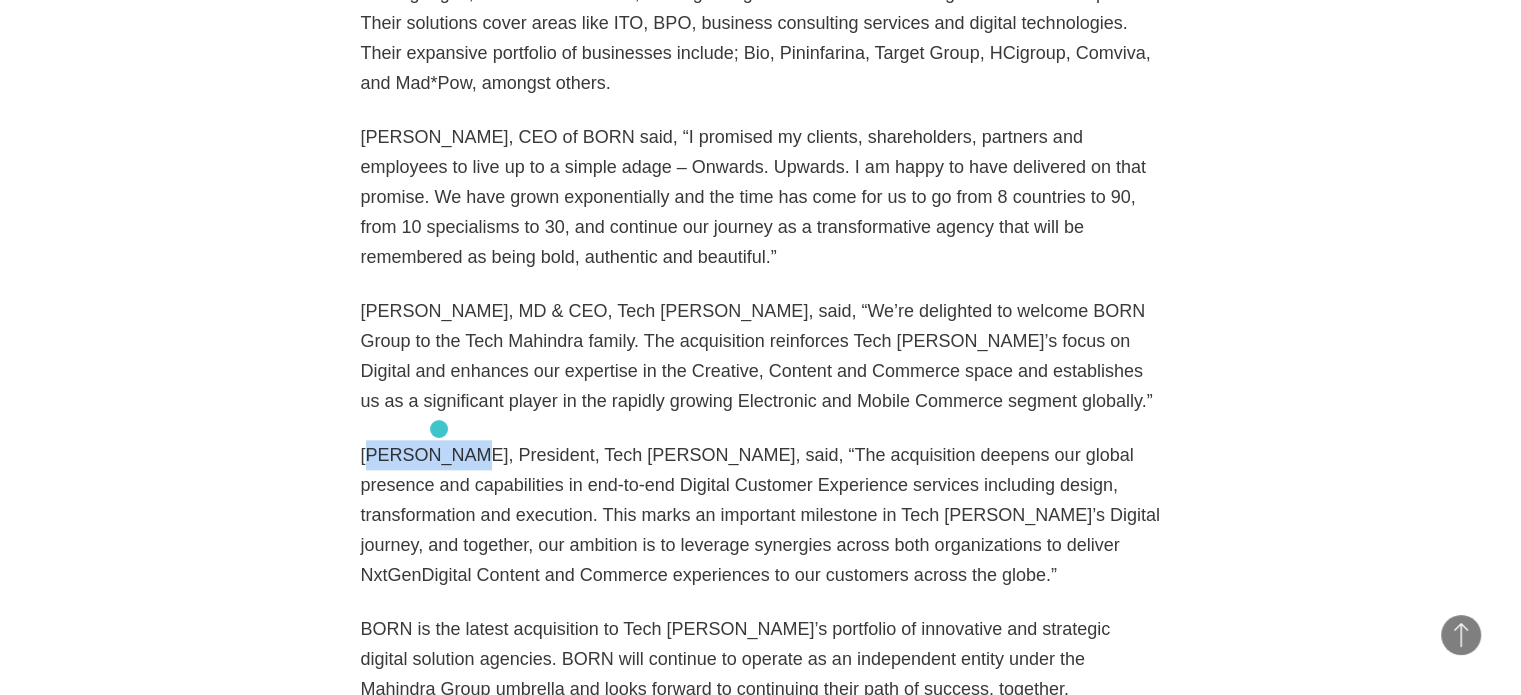 drag, startPoint x: 388, startPoint y: 421, endPoint x: 439, endPoint y: 429, distance: 51.62364 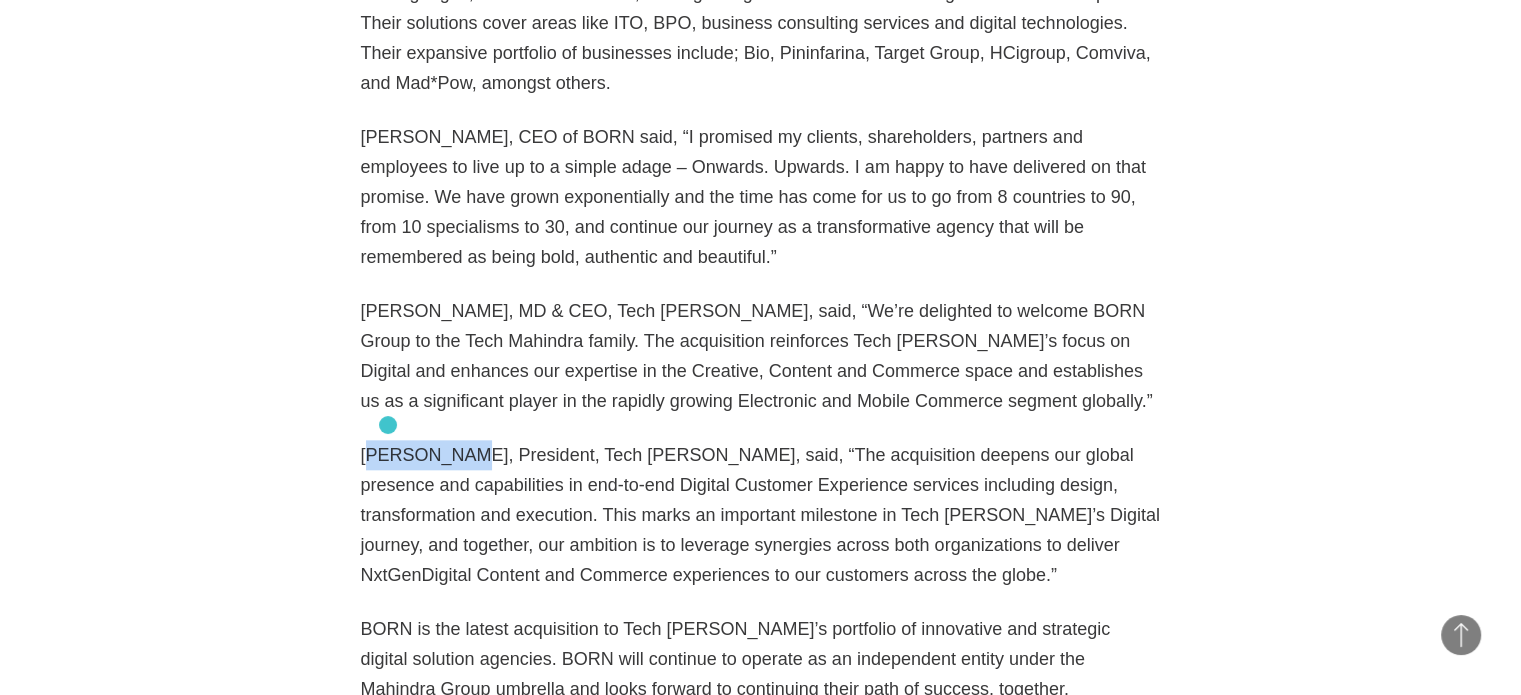 click on "Ritesh Idnani, President, Tech Mahindra, said, “The acquisition deepens our global presence and capabilities in end-to-end Digital Customer Experience services including design, transformation and execution. This marks an important milestone in Tech Mahindra’s Digital journey, and together, our ambition is to leverage synergies across both organizations to deliver NxtGenDigital Content and Commerce experiences to our customers across the globe.”" at bounding box center (761, 515) 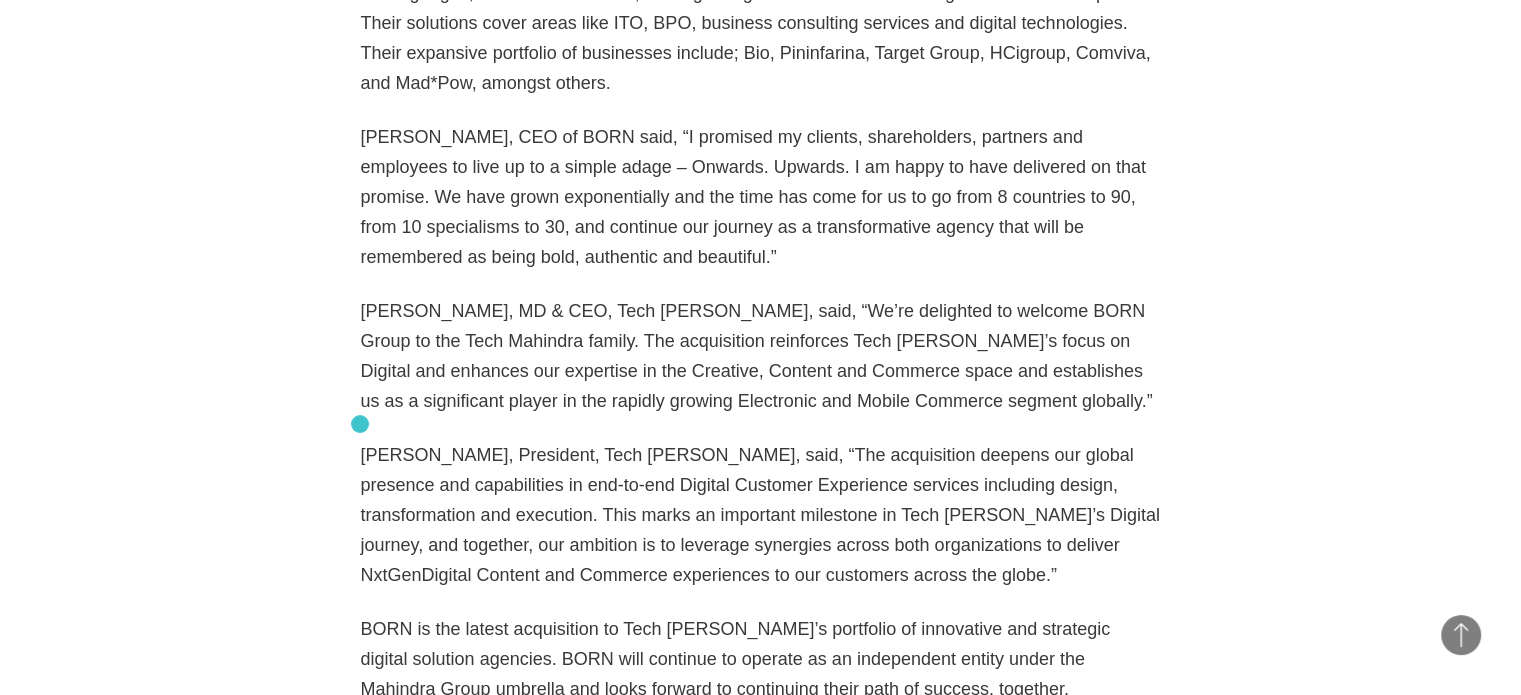 click on "Ritesh Idnani, President, Tech Mahindra, said, “The acquisition deepens our global presence and capabilities in end-to-end Digital Customer Experience services including design, transformation and execution. This marks an important milestone in Tech Mahindra’s Digital journey, and together, our ambition is to leverage synergies across both organizations to deliver NxtGenDigital Content and Commerce experiences to our customers across the globe.”" at bounding box center (761, 515) 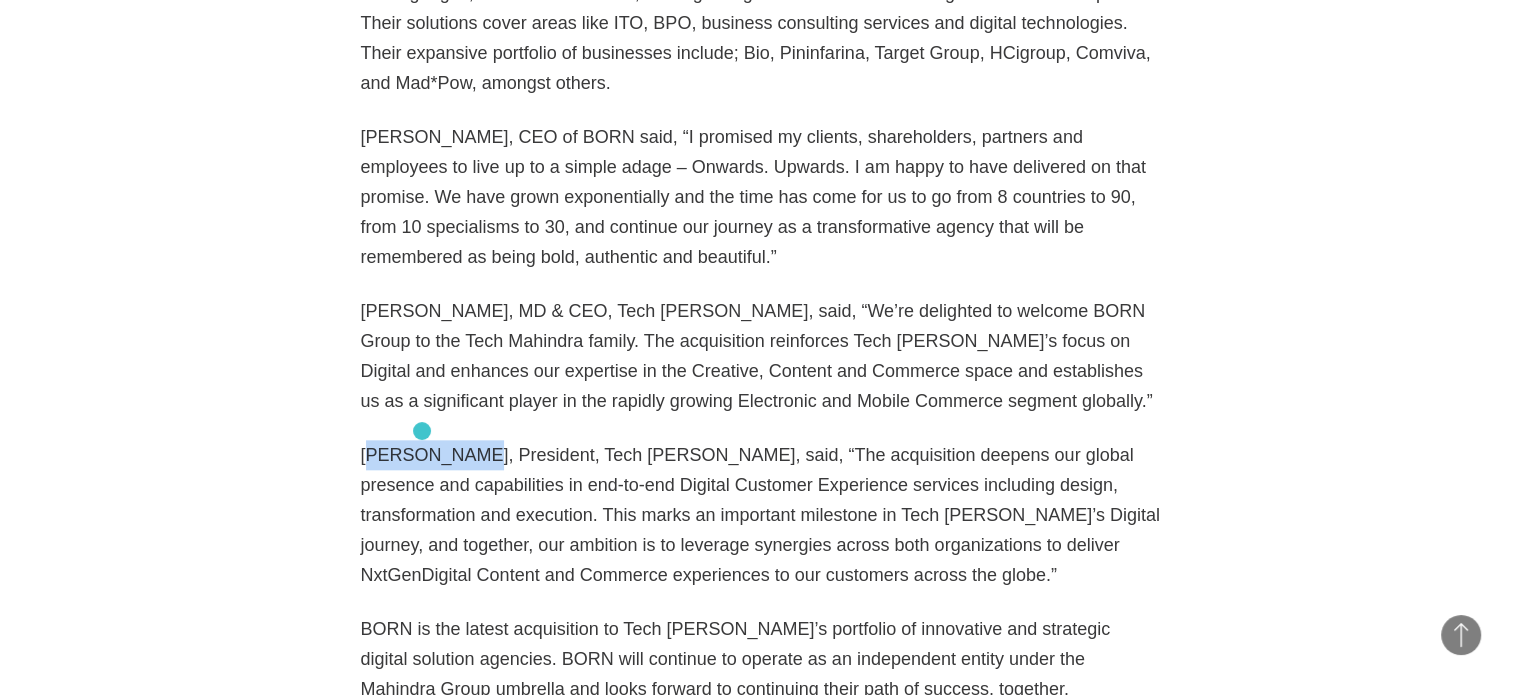 drag, startPoint x: 420, startPoint y: 431, endPoint x: 450, endPoint y: 434, distance: 30.149628 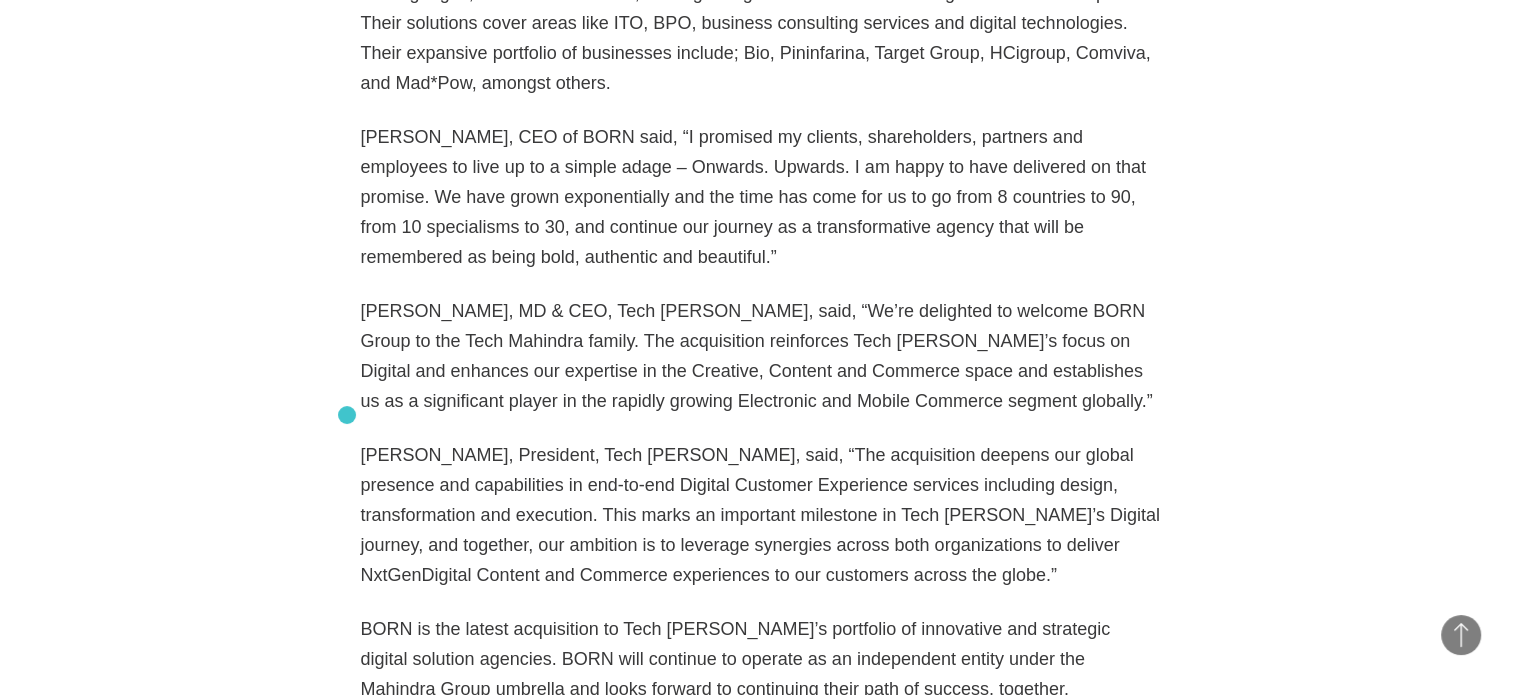 click on "November 27, 2019, NEW YORK, New York — BORN Group (www.borngroup.com), a leading digital transformation agency with a focus on customer experience and enterprise commerce solutions, has been acquired by global technology and services firm Tech Mahindra Ltd.
Founded in 2011, a private equity firm True North and Zodius Capital, a growth capital and build-out investor, set forth to create a new-age marketing agency that helped brands adapt to the digital economy. Their vehicle, BORN, grew out of a combination of two acquired firms, Group FMG, a content production house and a NY-based marketing boutique specialized in creative design, Pod1. Since then, BORN has experienced exceptional growth with operations in 8 countries serving over 40 end markets working with a range of enterprise clients. The company is widely recognized and award winning and serves a roster of clients who seek enterprise commerce and experience management solutions.
mackenzie.johnson@borngroup.com .
About BORN:" at bounding box center [761, 628] 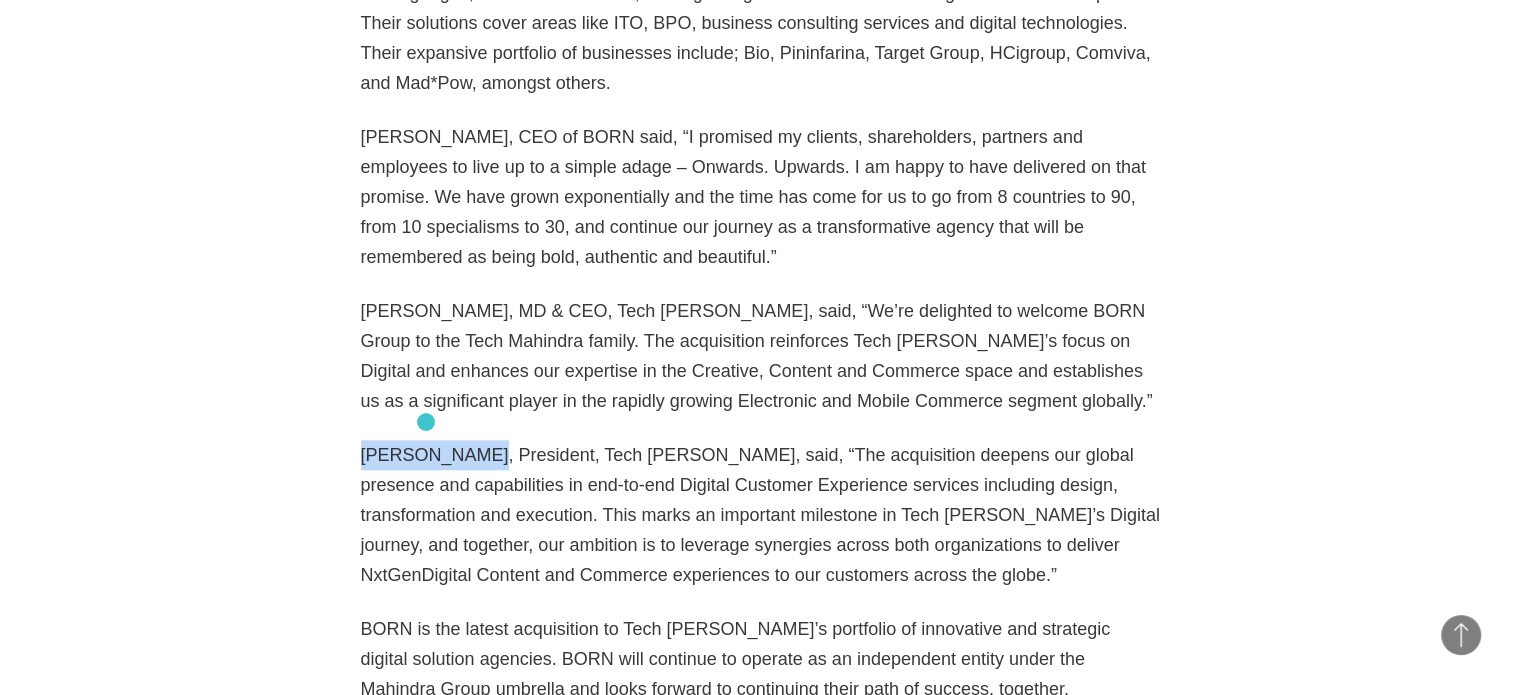 drag, startPoint x: 347, startPoint y: 415, endPoint x: 426, endPoint y: 422, distance: 79.30952 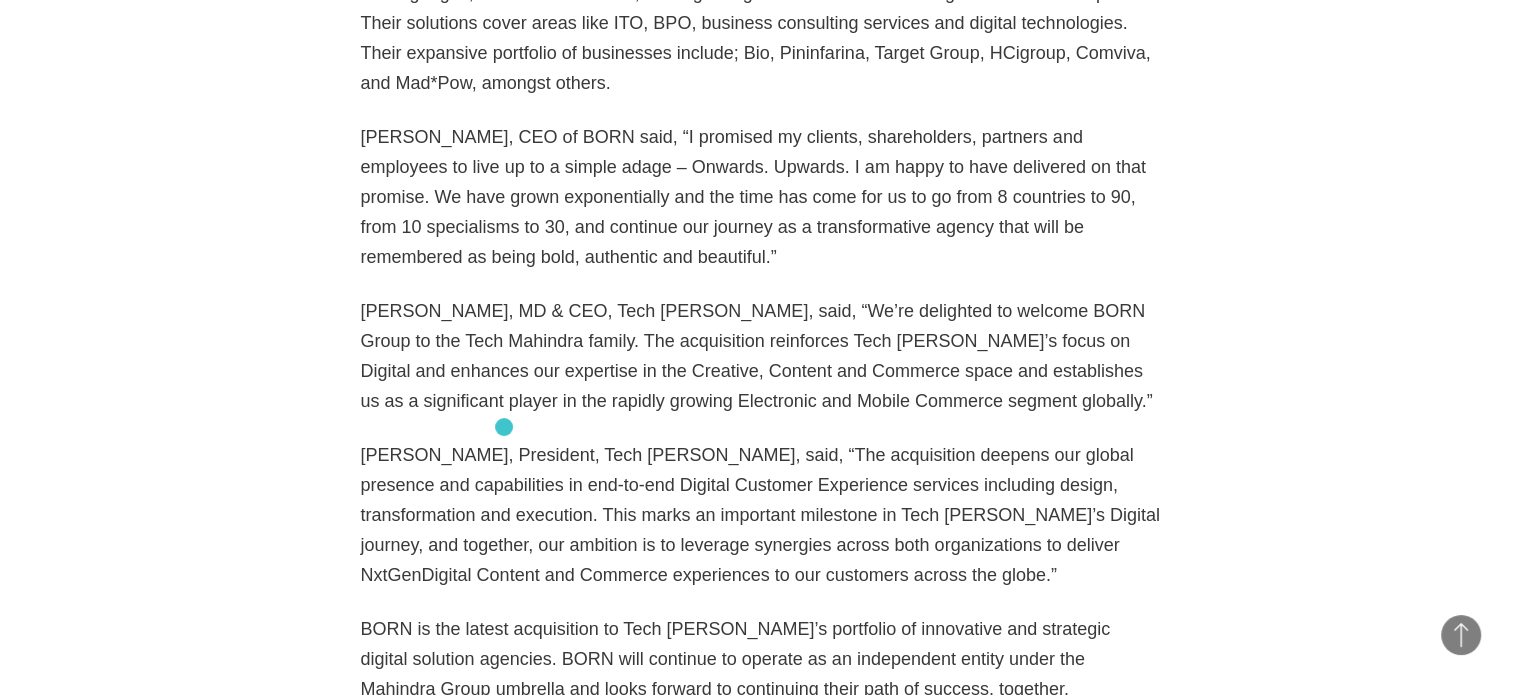 click on "Ritesh Idnani, President, Tech Mahindra, said, “The acquisition deepens our global presence and capabilities in end-to-end Digital Customer Experience services including design, transformation and execution. This marks an important milestone in Tech Mahindra’s Digital journey, and together, our ambition is to leverage synergies across both organizations to deliver NxtGenDigital Content and Commerce experiences to our customers across the globe.”" at bounding box center [761, 515] 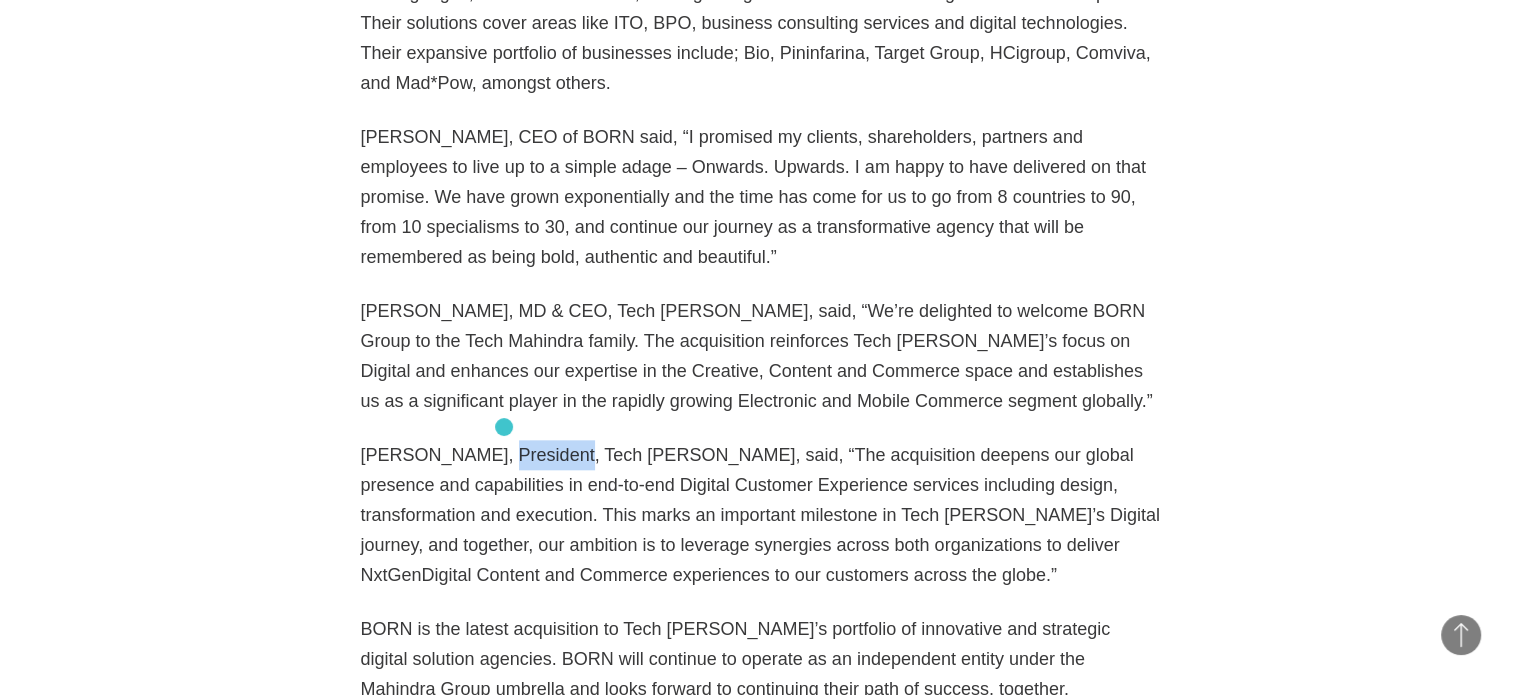 click on "Ritesh Idnani, President, Tech Mahindra, said, “The acquisition deepens our global presence and capabilities in end-to-end Digital Customer Experience services including design, transformation and execution. This marks an important milestone in Tech Mahindra’s Digital journey, and together, our ambition is to leverage synergies across both organizations to deliver NxtGenDigital Content and Commerce experiences to our customers across the globe.”" at bounding box center [761, 515] 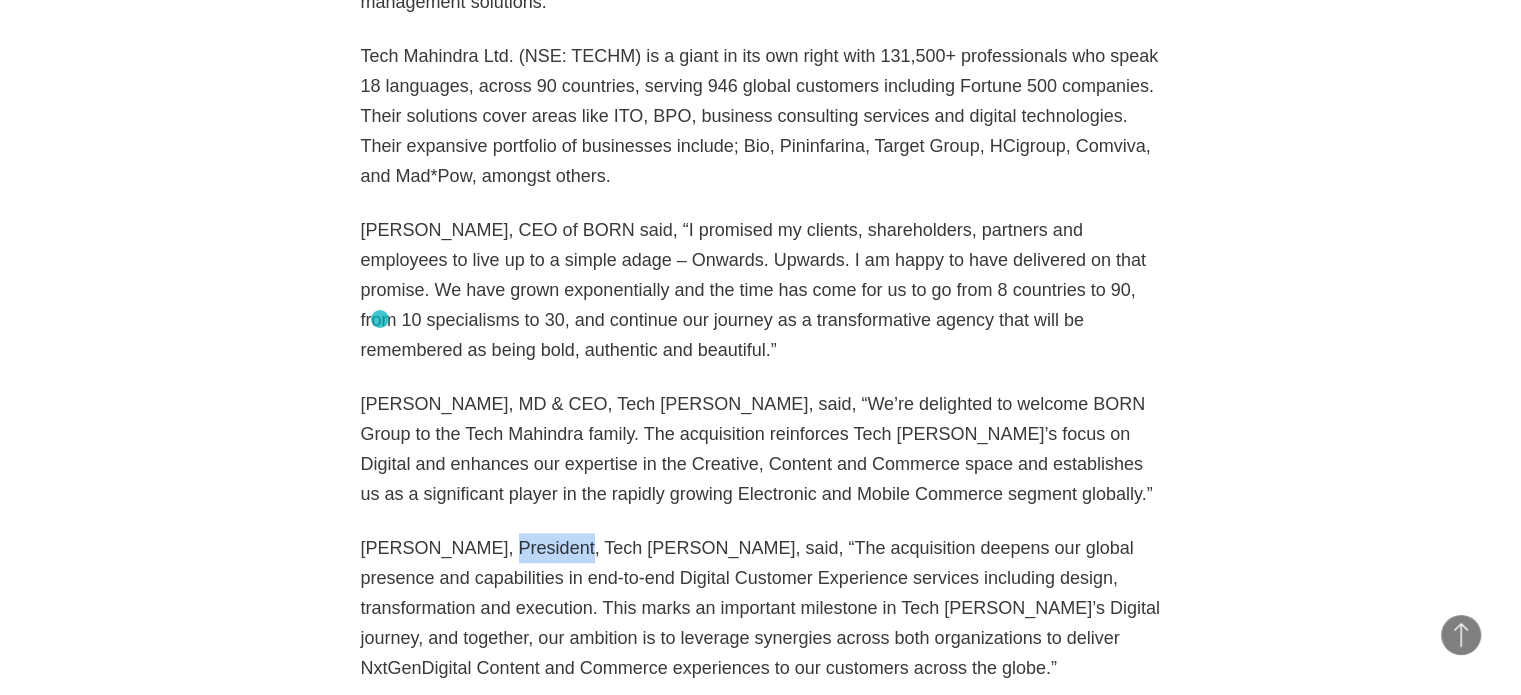 scroll, scrollTop: 2040, scrollLeft: 0, axis: vertical 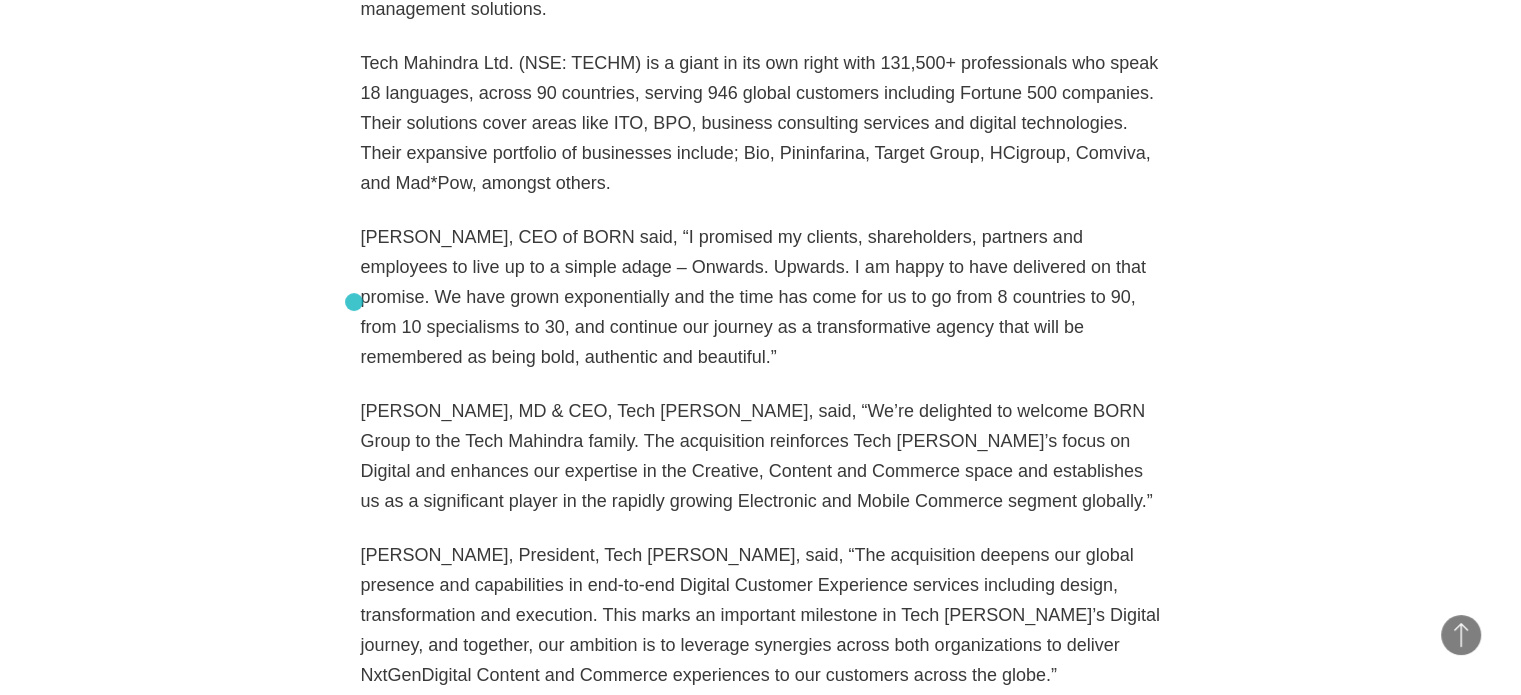 click on "November 27, 2019, NEW YORK, New York — BORN Group (www.borngroup.com), a leading digital transformation agency with a focus on customer experience and enterprise commerce solutions, has been acquired by global technology and services firm Tech Mahindra Ltd.
Founded in 2011, a private equity firm True North and Zodius Capital, a growth capital and build-out investor, set forth to create a new-age marketing agency that helped brands adapt to the digital economy. Their vehicle, BORN, grew out of a combination of two acquired firms, Group FMG, a content production house and a NY-based marketing boutique specialized in creative design, Pod1. Since then, BORN has experienced exceptional growth with operations in 8 countries serving over 40 end markets working with a range of enterprise clients. The company is widely recognized and award winning and serves a roster of clients who seek enterprise commerce and experience management solutions.
mackenzie.johnson@borngroup.com .
About BORN:" at bounding box center [761, 728] 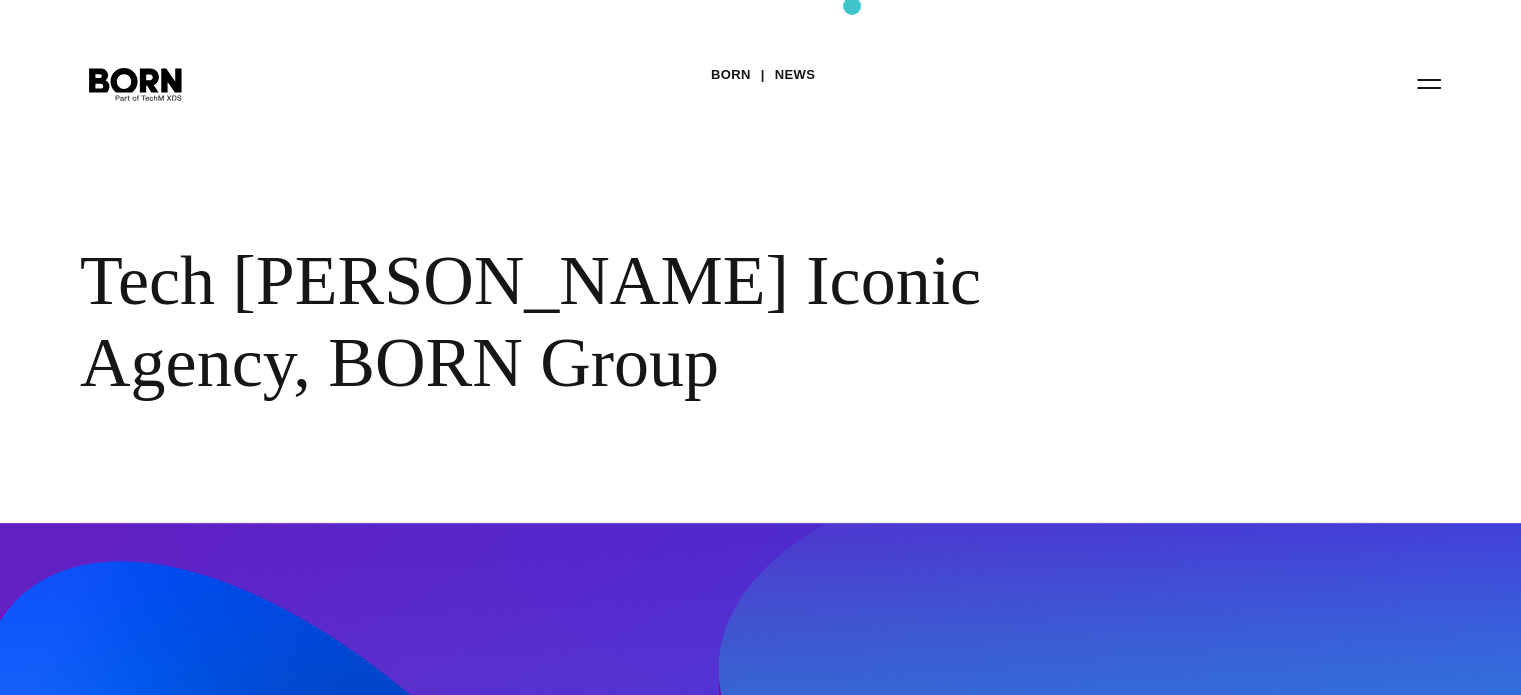 scroll, scrollTop: 0, scrollLeft: 0, axis: both 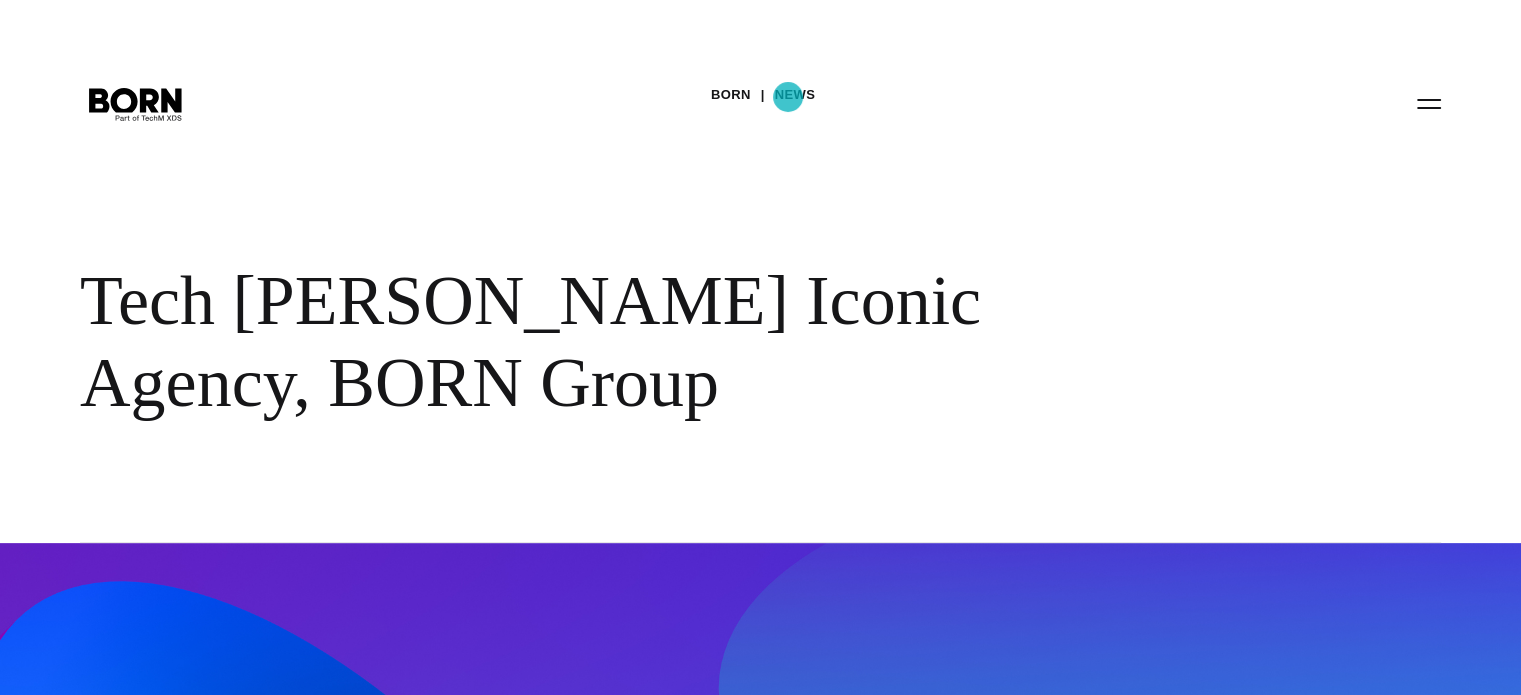 click on "News" at bounding box center [795, 95] 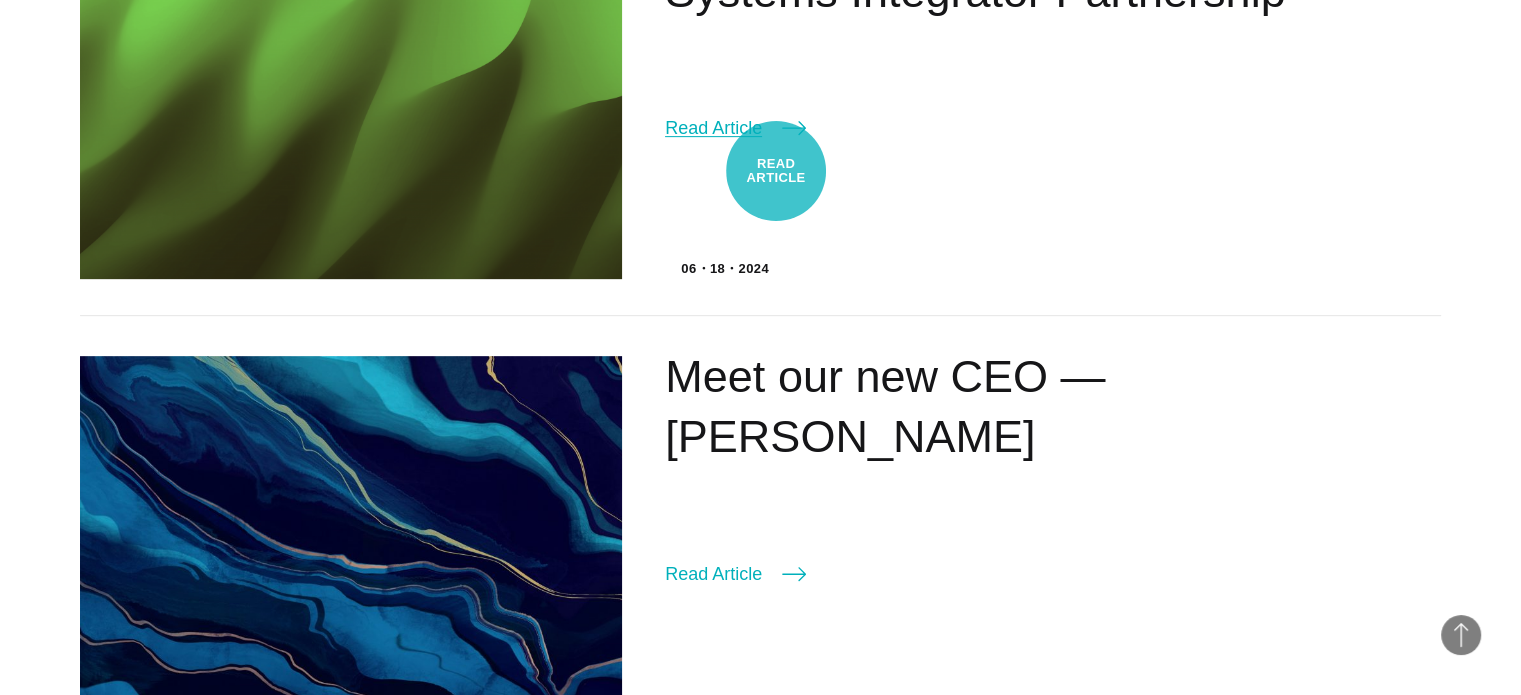 scroll, scrollTop: 900, scrollLeft: 0, axis: vertical 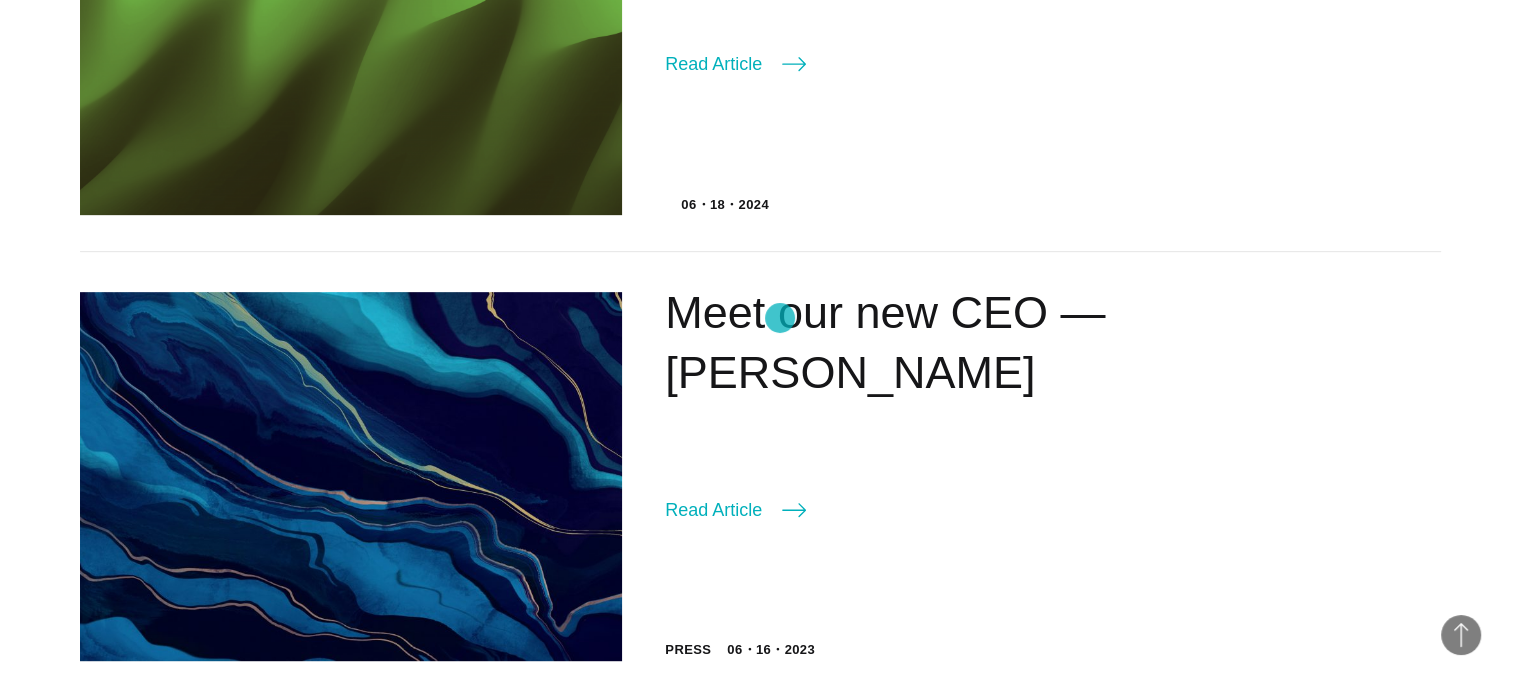 click on "Meet our new CEO — [PERSON_NAME]" at bounding box center [885, 342] 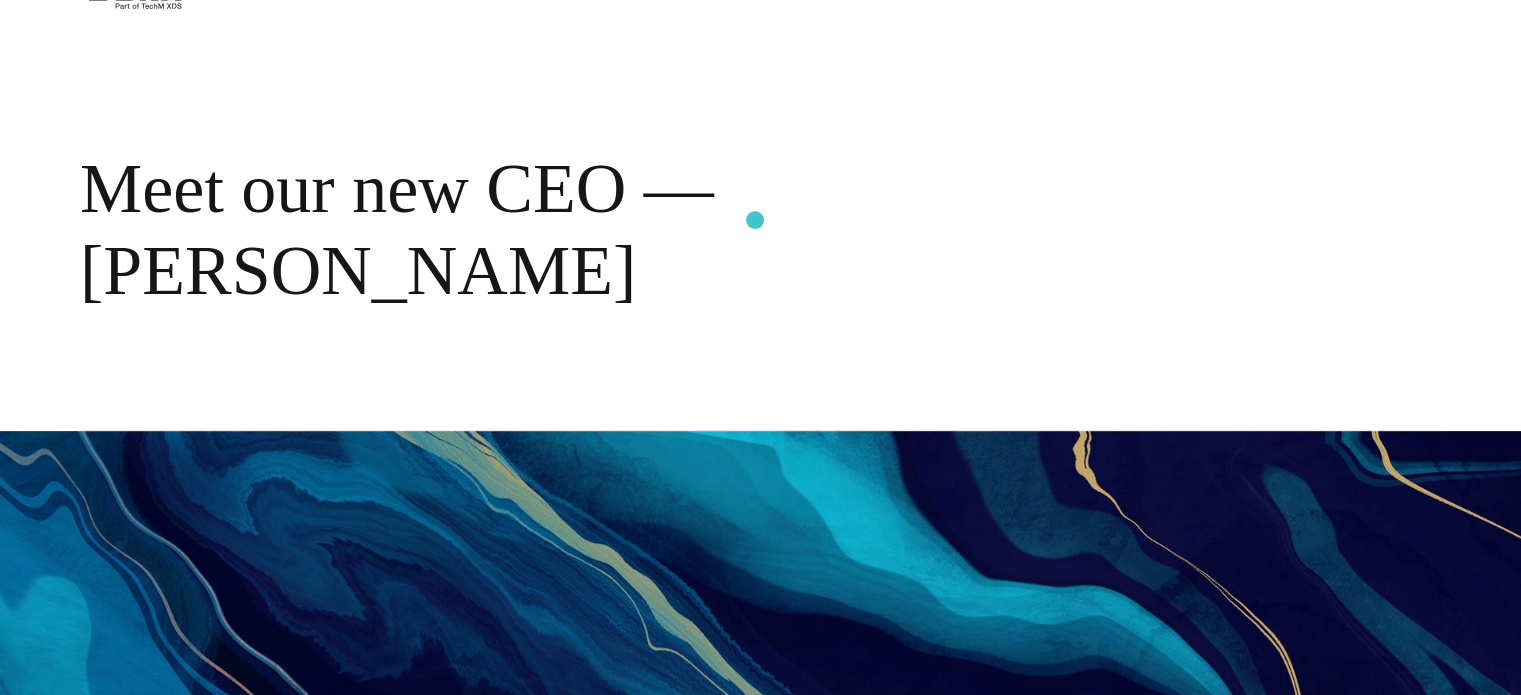 scroll, scrollTop: 100, scrollLeft: 0, axis: vertical 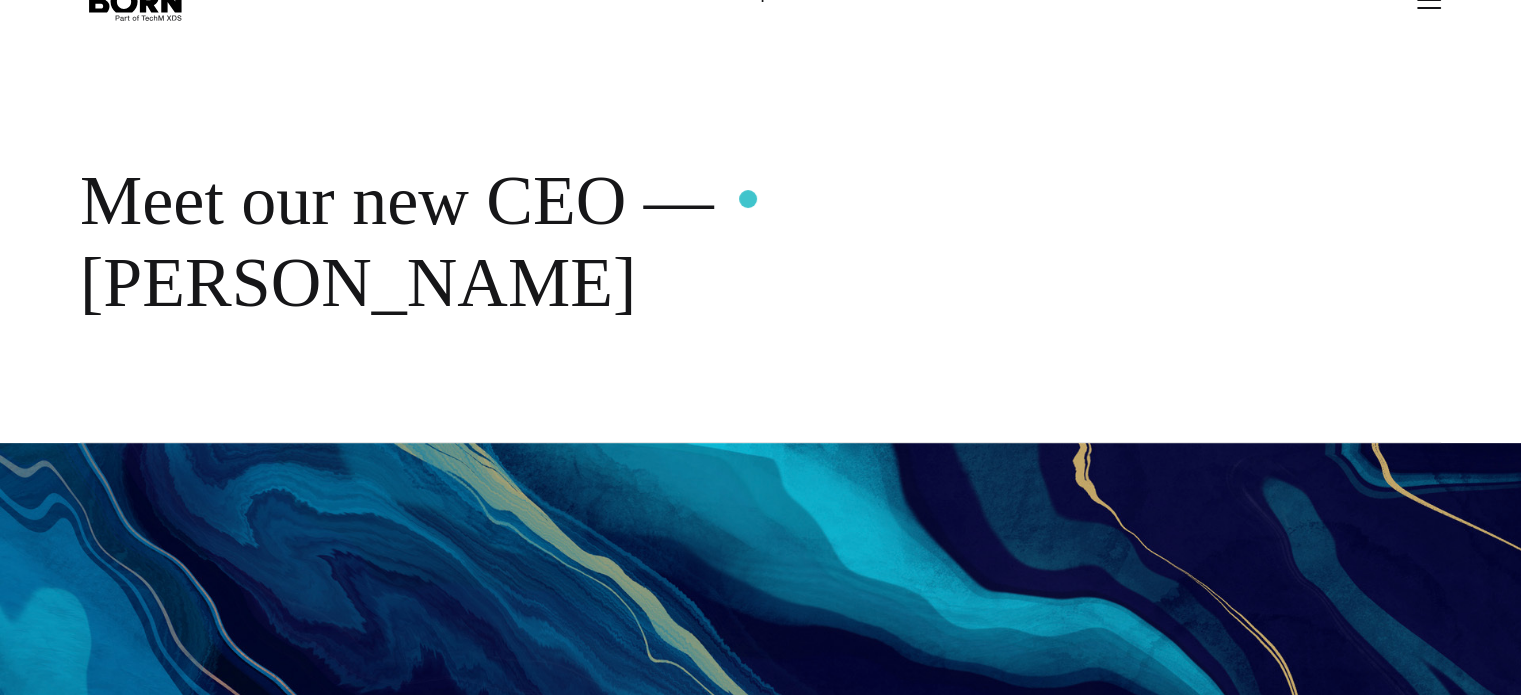 click on "Meet our new CEO — [PERSON_NAME]" at bounding box center [650, 241] 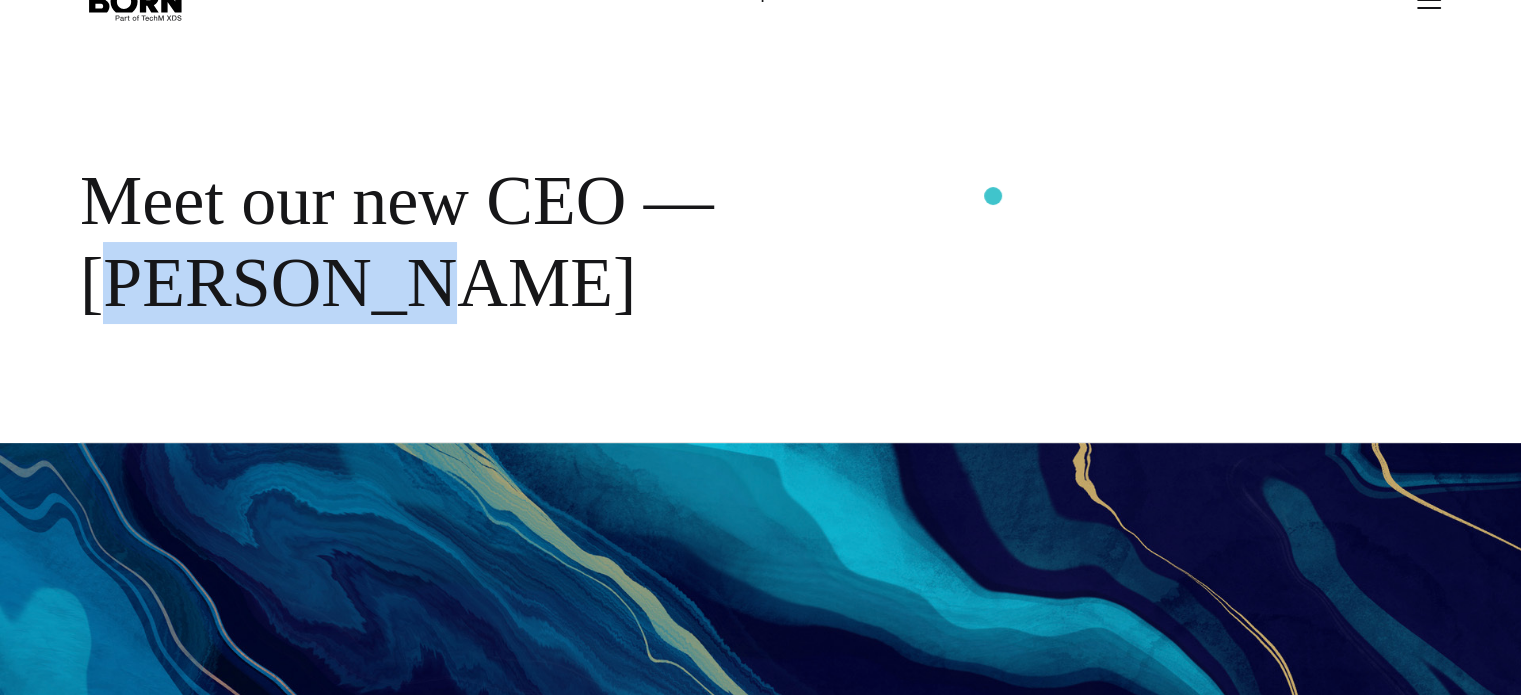 drag, startPoint x: 857, startPoint y: 199, endPoint x: 996, endPoint y: 196, distance: 139.03236 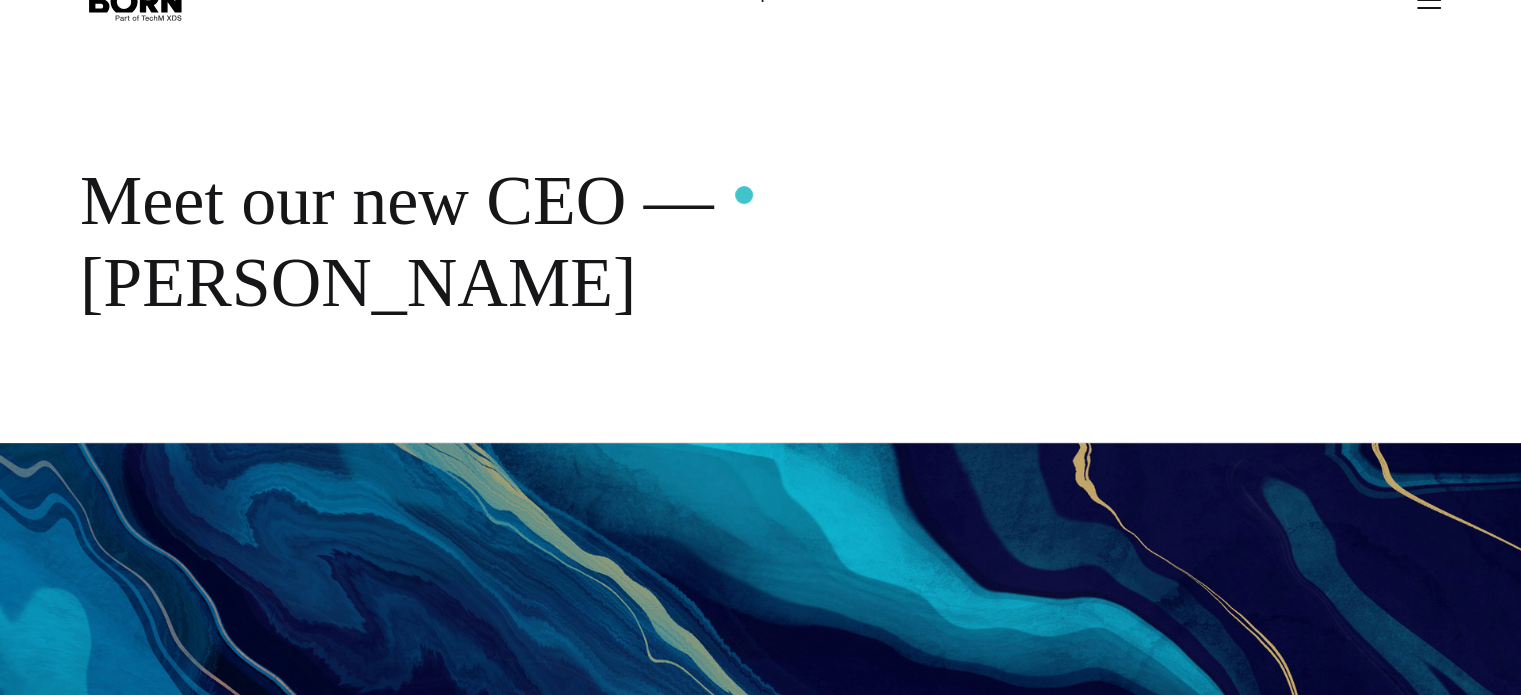 click on "Meet our new CEO — [PERSON_NAME]" at bounding box center [650, 241] 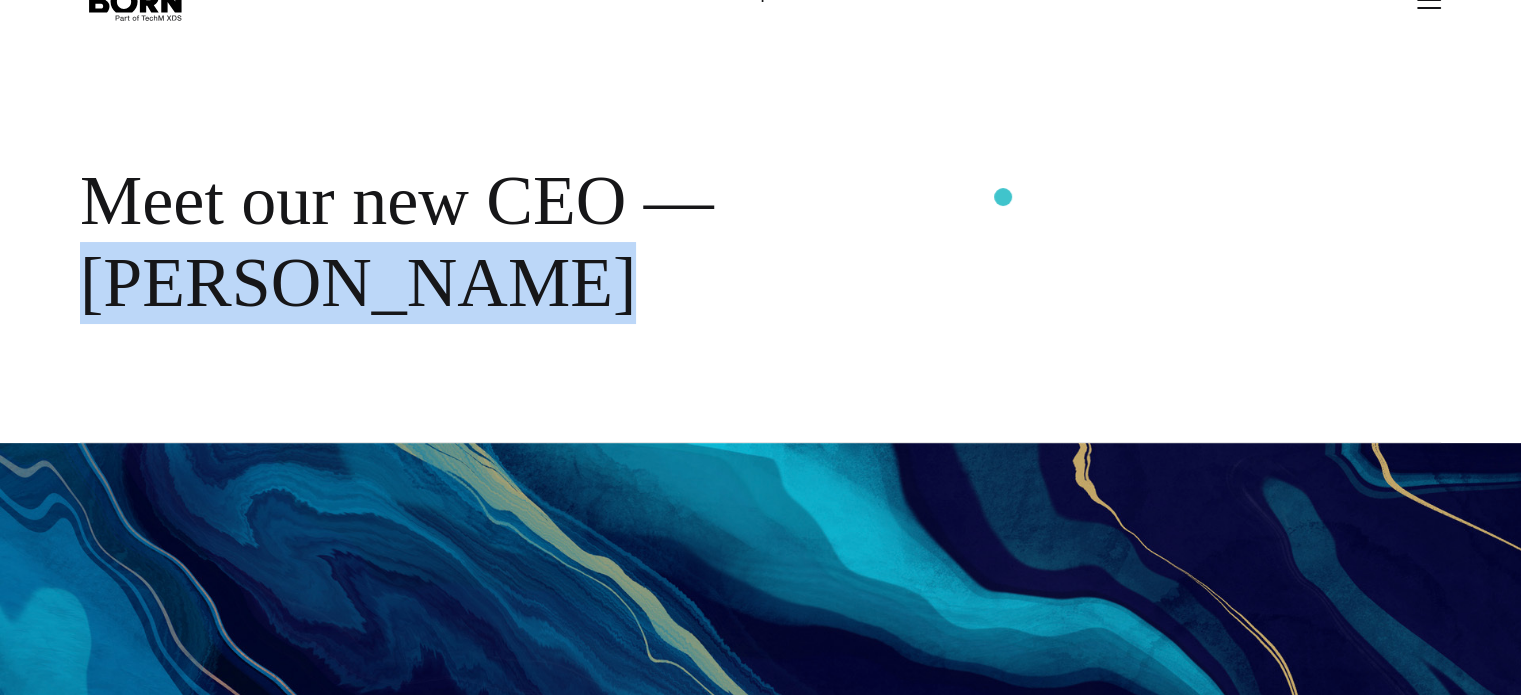 drag, startPoint x: 741, startPoint y: 195, endPoint x: 1006, endPoint y: 197, distance: 265.00754 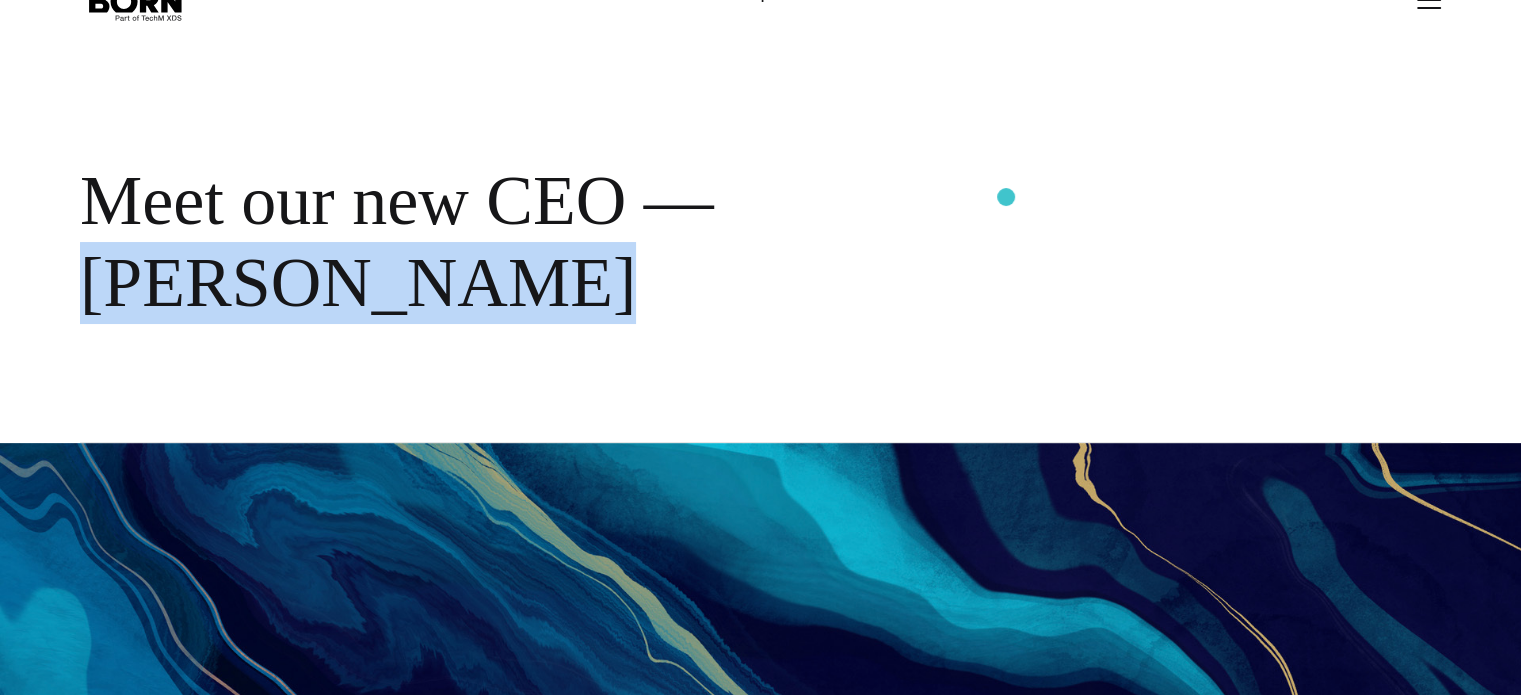 copy on "[PERSON_NAME]" 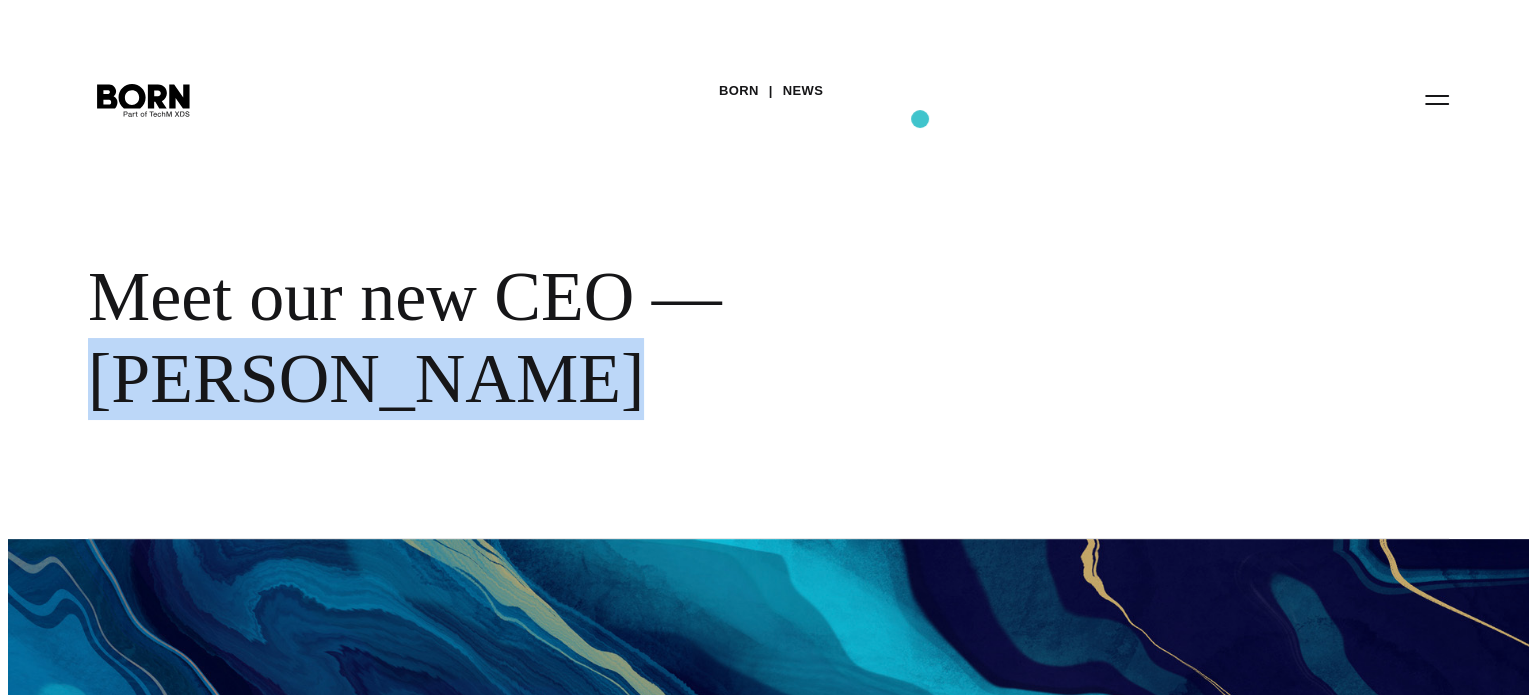 scroll, scrollTop: 0, scrollLeft: 0, axis: both 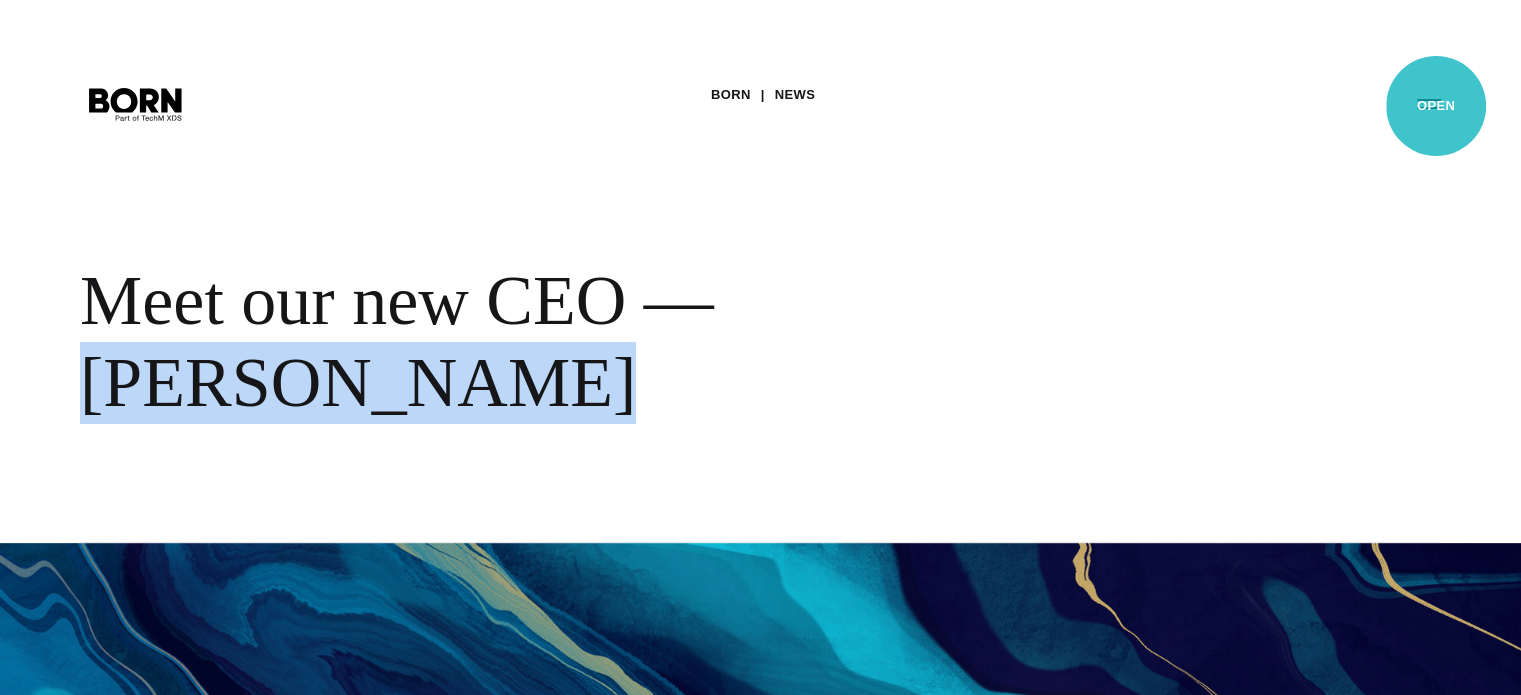 click on "Primary Menu" at bounding box center [1429, 103] 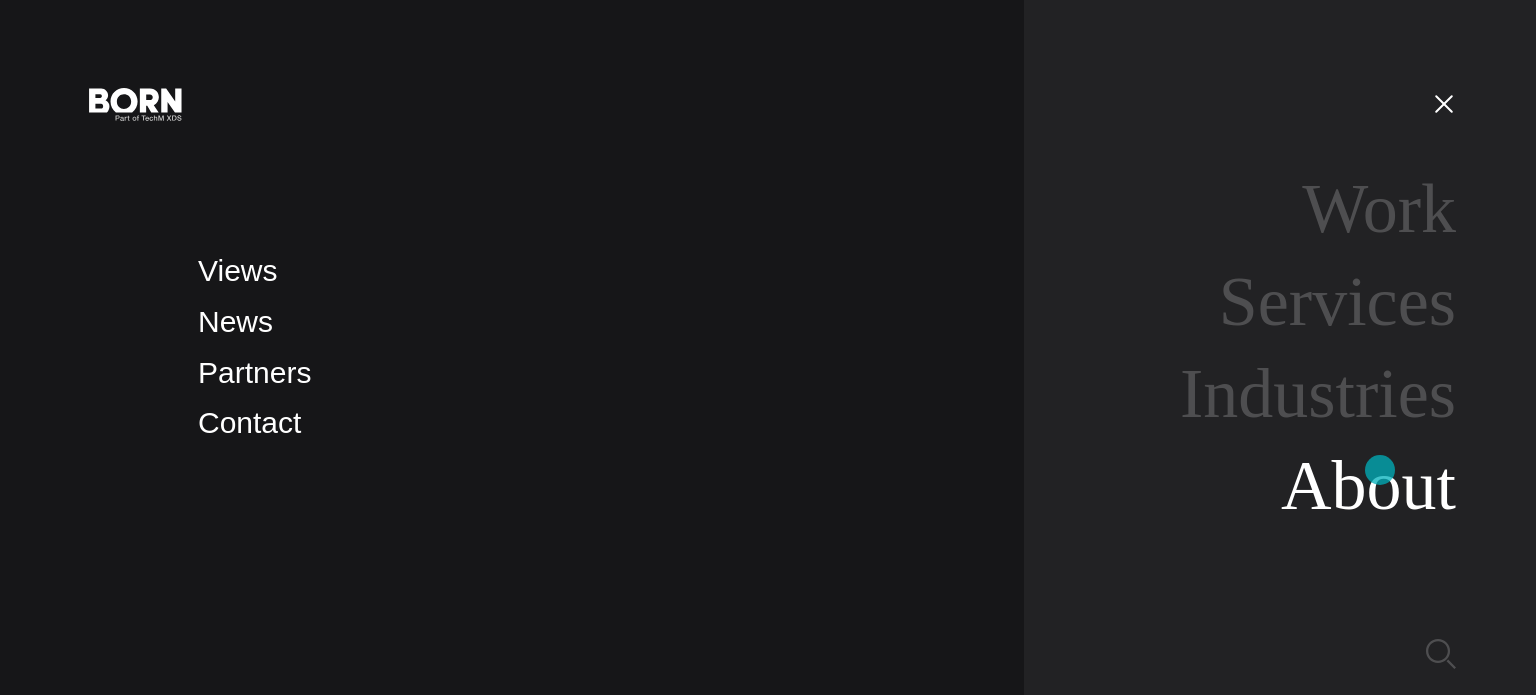 click on "About" at bounding box center [1368, 485] 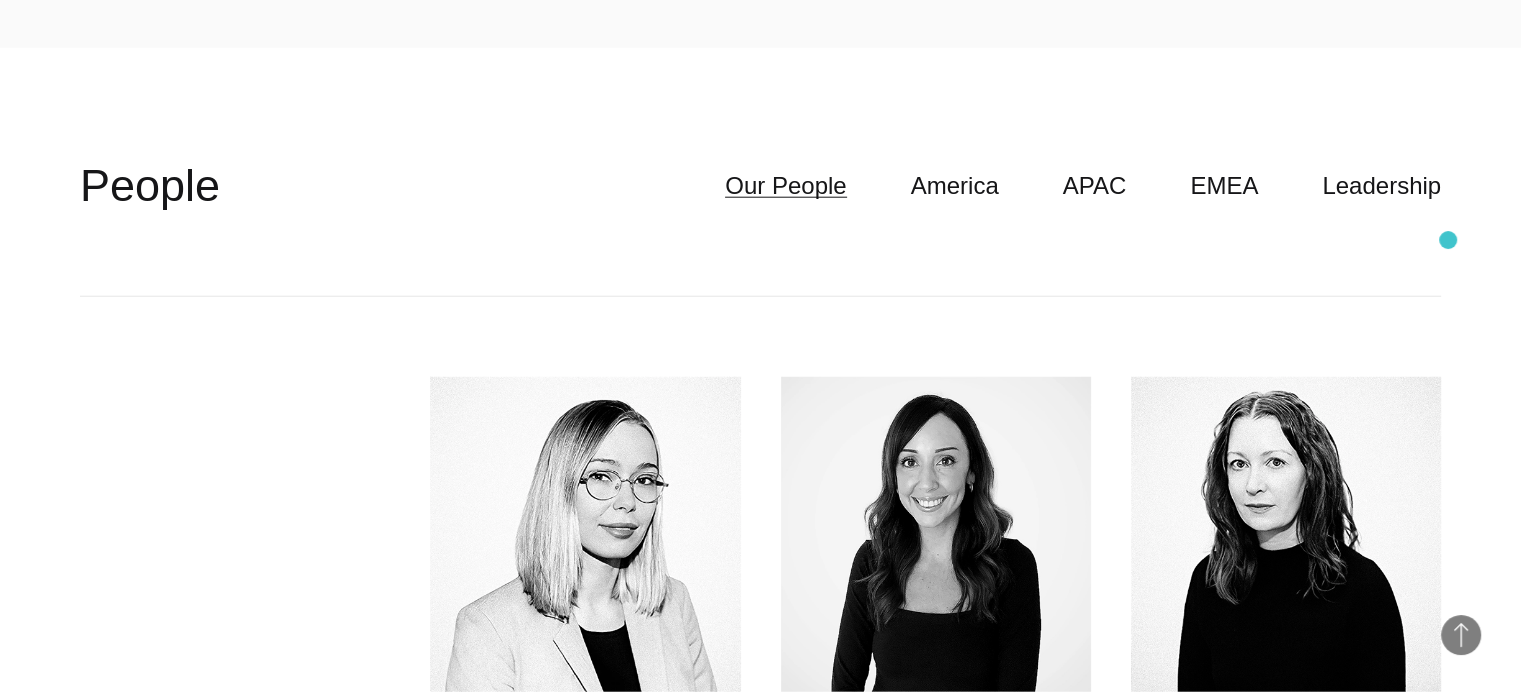 scroll, scrollTop: 5080, scrollLeft: 0, axis: vertical 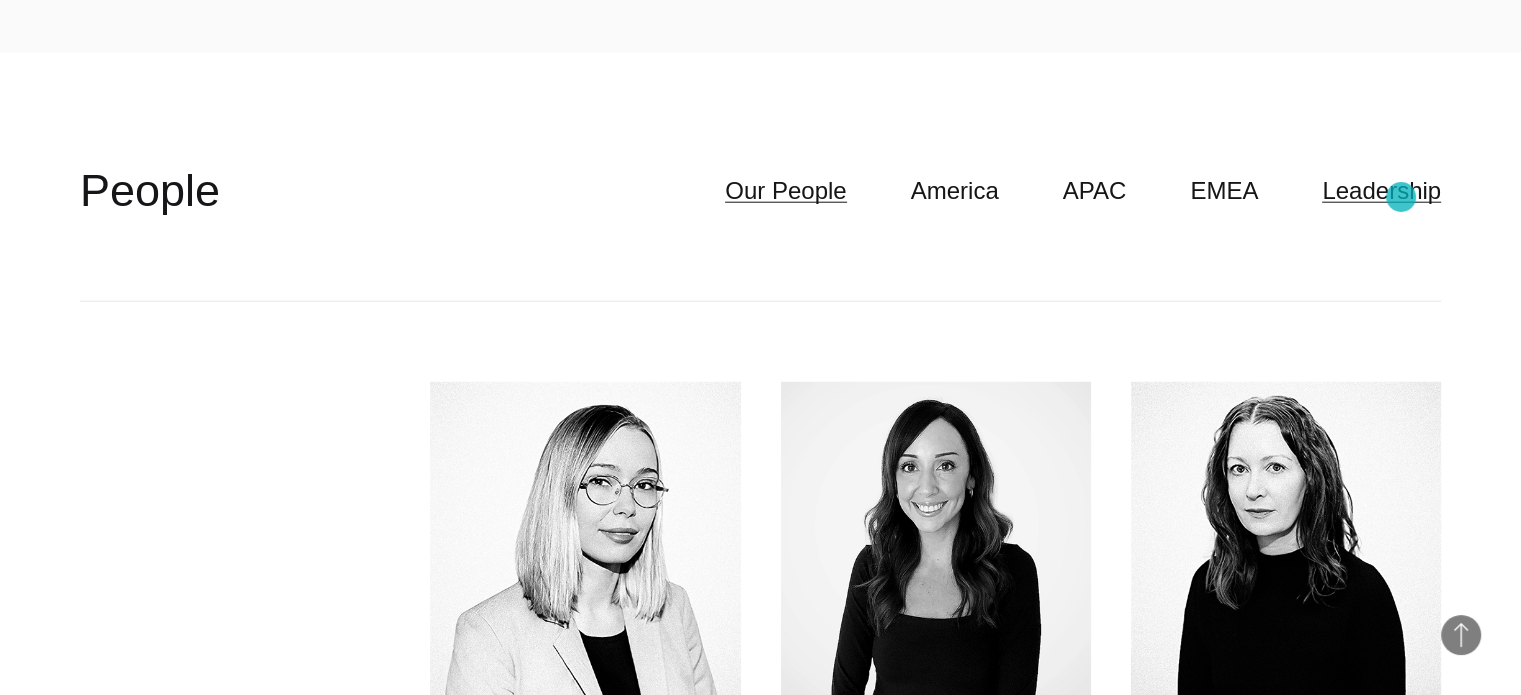 click on "Leadership" at bounding box center [1381, 191] 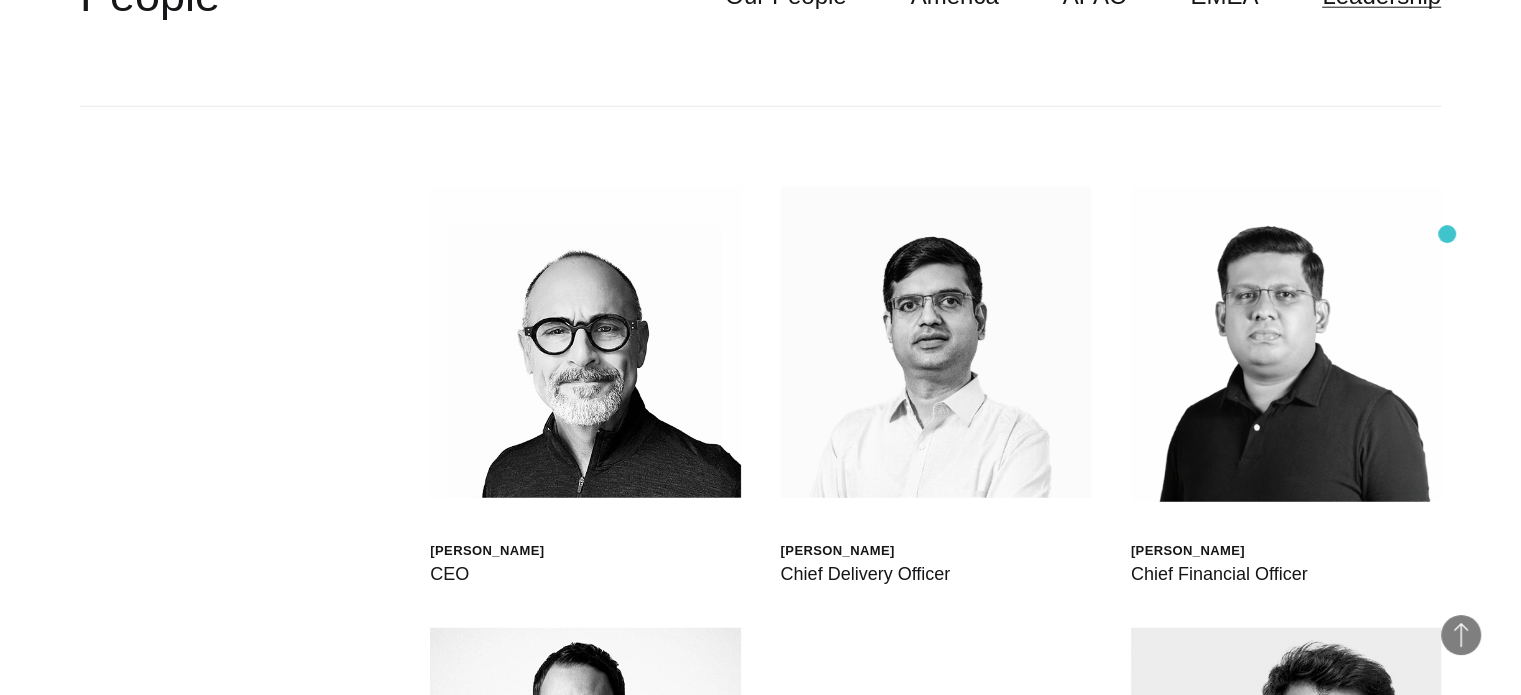 scroll, scrollTop: 5280, scrollLeft: 0, axis: vertical 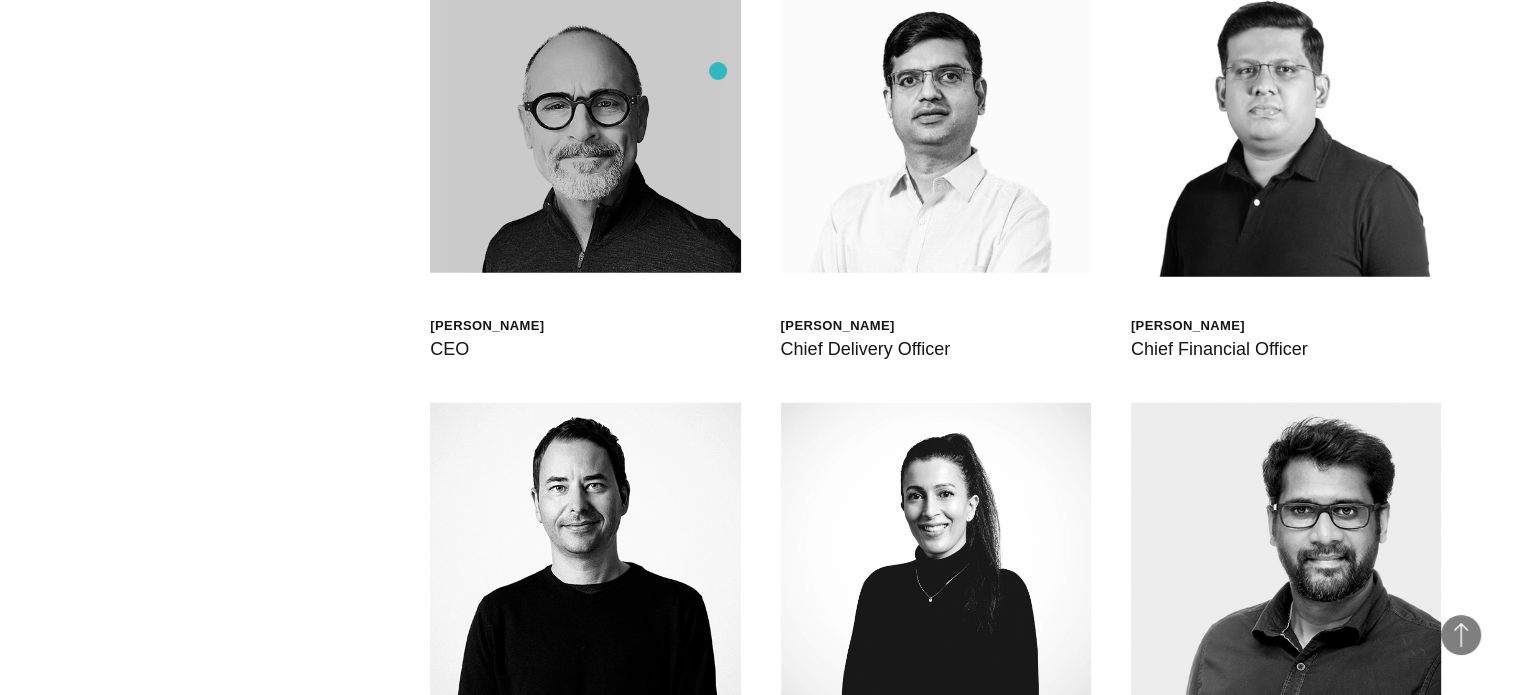 click at bounding box center [585, 117] 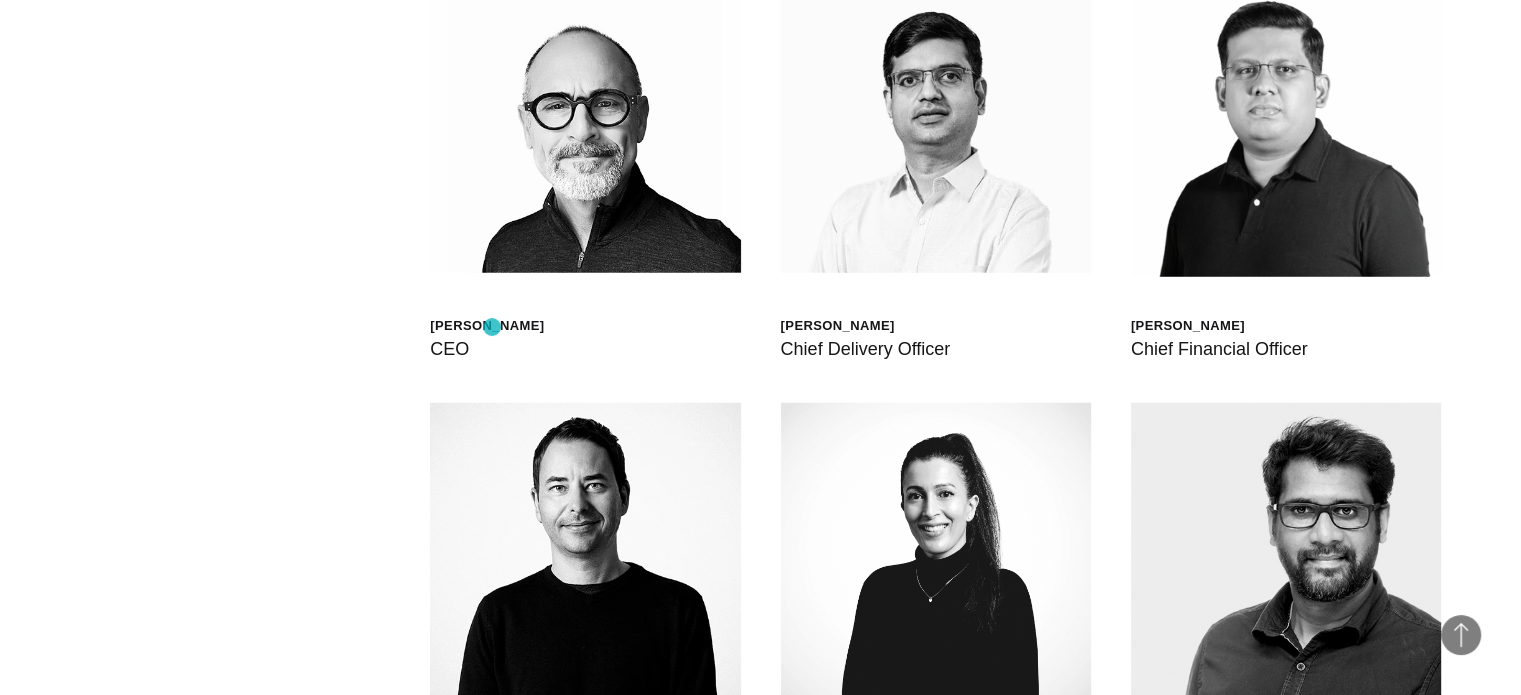 click on "Scott Sorokin" at bounding box center [487, 325] 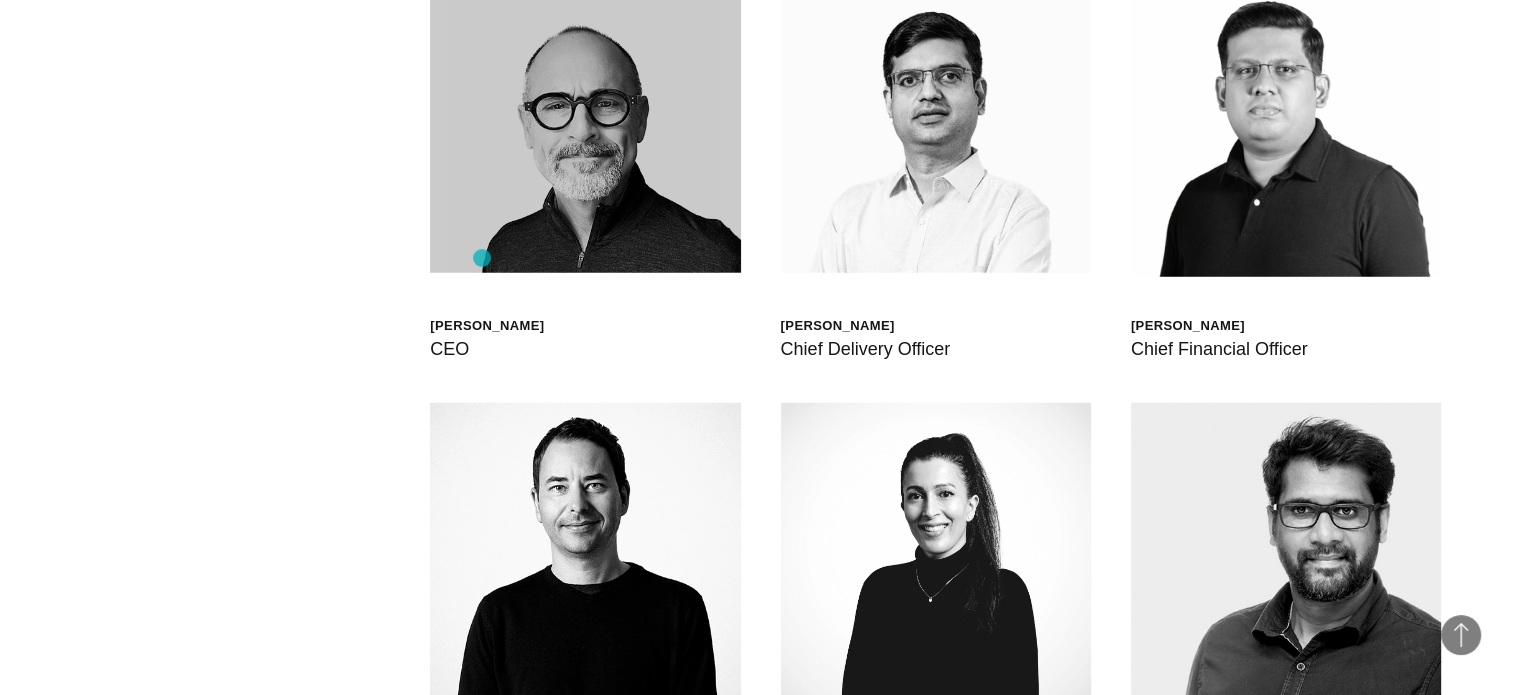 click at bounding box center (585, 117) 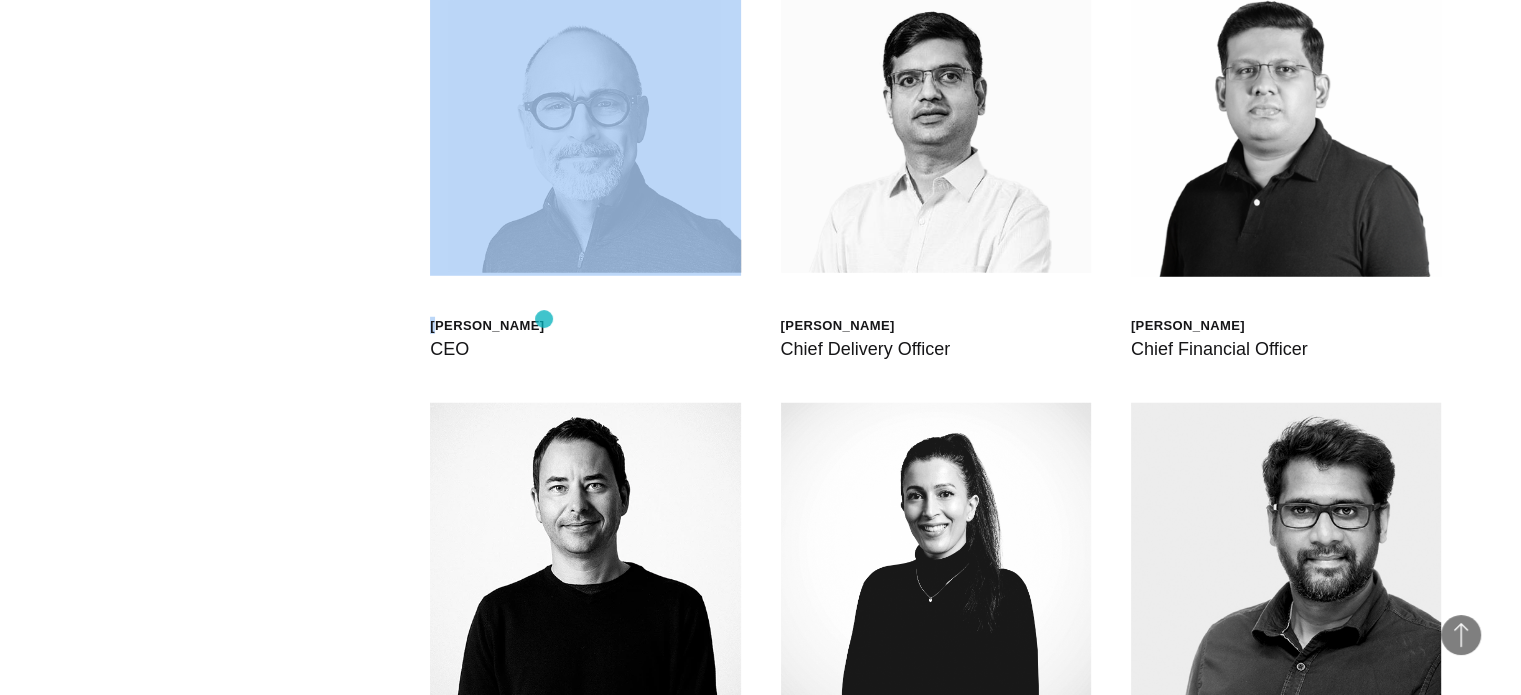 drag, startPoint x: 471, startPoint y: 319, endPoint x: 546, endPoint y: 318, distance: 75.00667 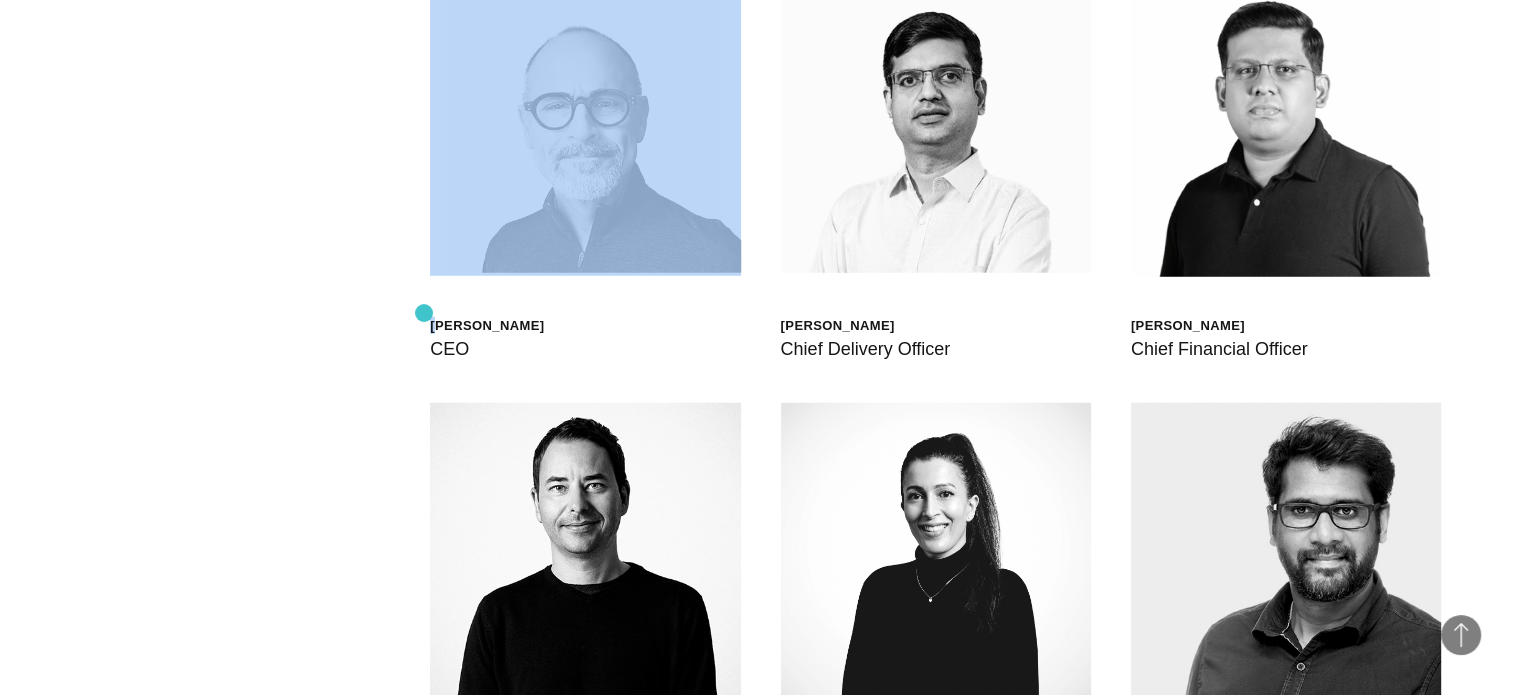 click on "Scott Sorokin
CEO
Shashank Tamotia
Chief Delivery Officer
Bharat Dasari
Chief Financial Officer
Tech" at bounding box center [760, 623] 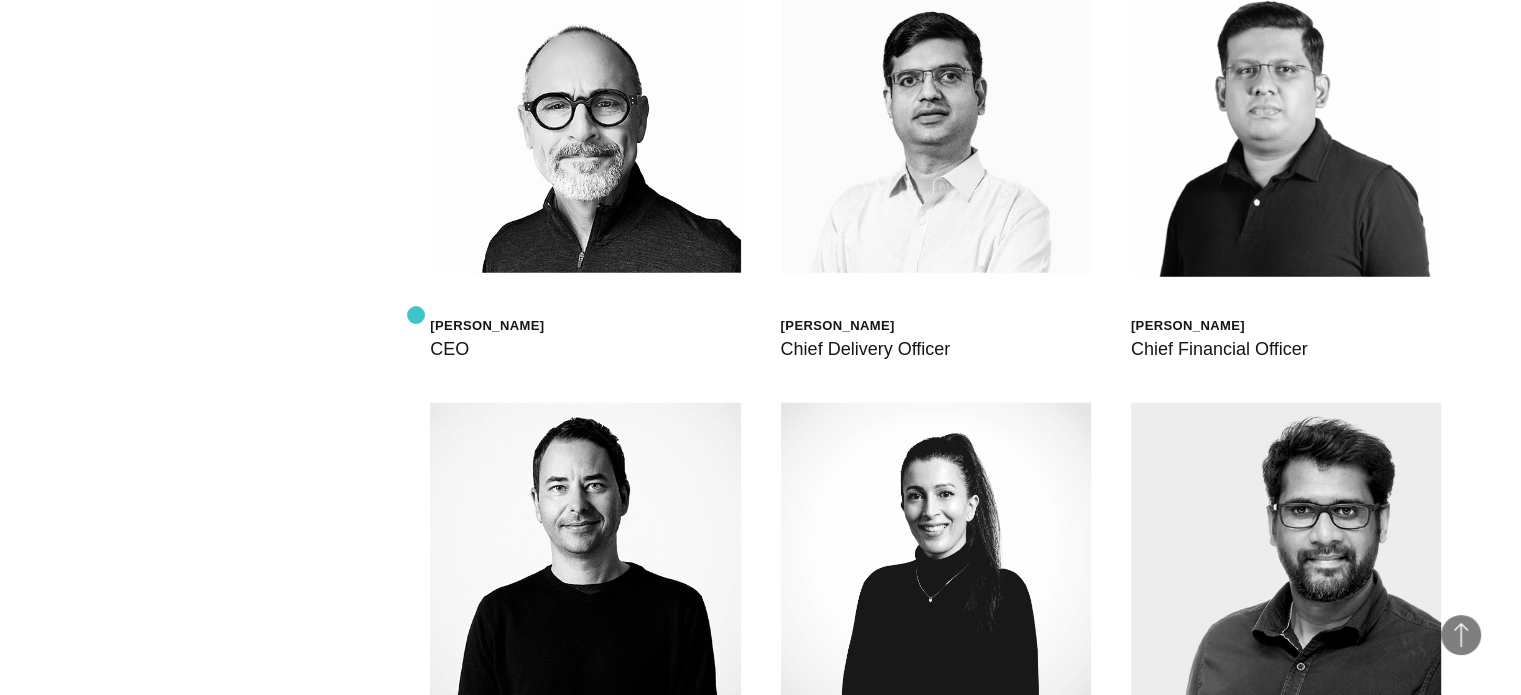 click on "Scott Sorokin
CEO
Shashank Tamotia
Chief Delivery Officer
Bharat Dasari
Chief Financial Officer
Tech" at bounding box center [760, 623] 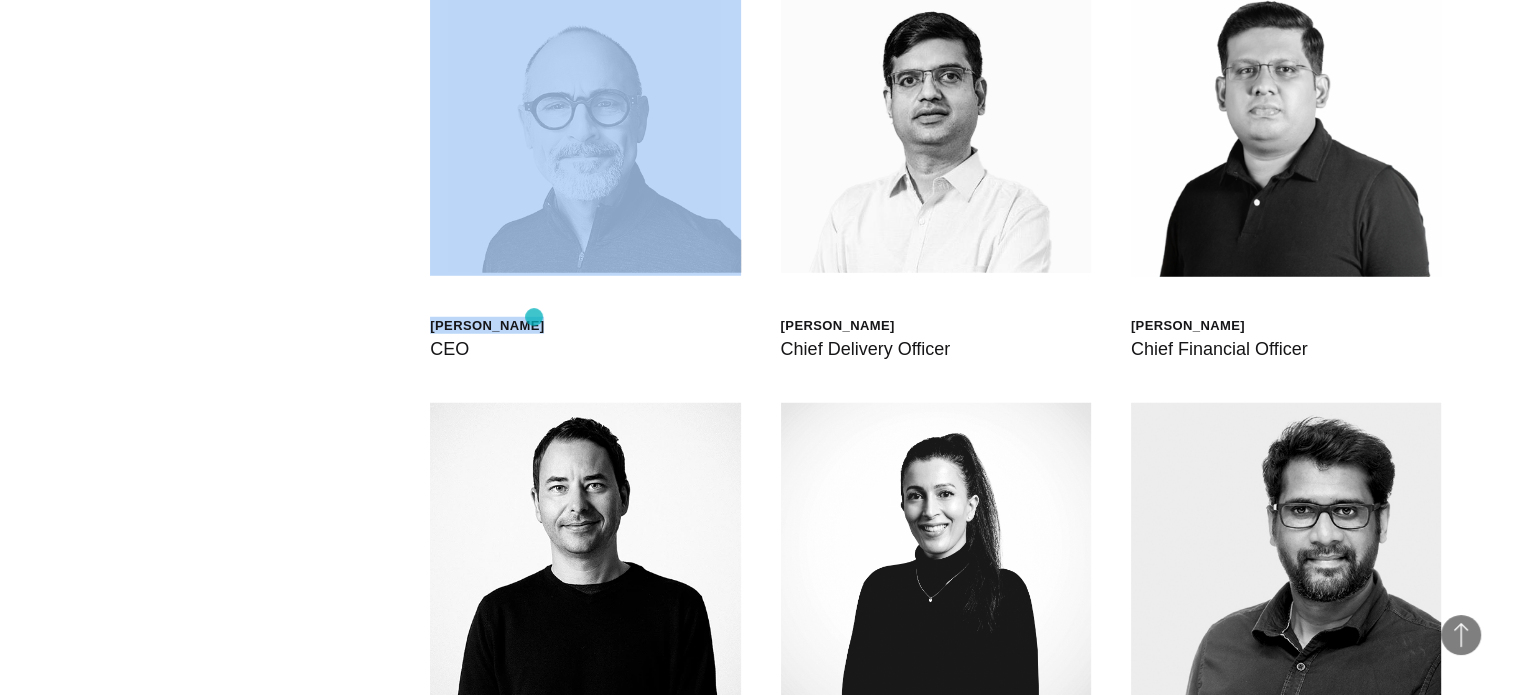 drag, startPoint x: 444, startPoint y: 320, endPoint x: 534, endPoint y: 317, distance: 90.04999 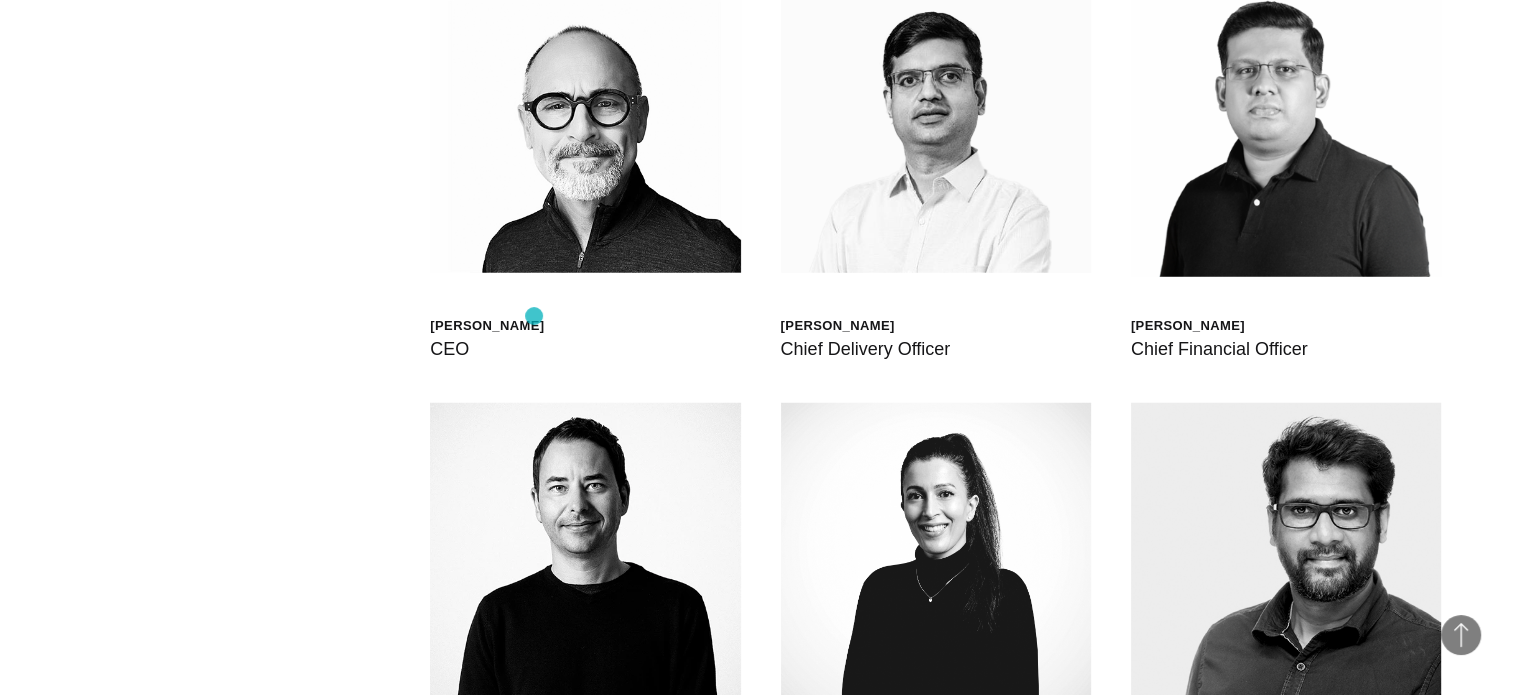 click on "Scott Sorokin" at bounding box center (487, 325) 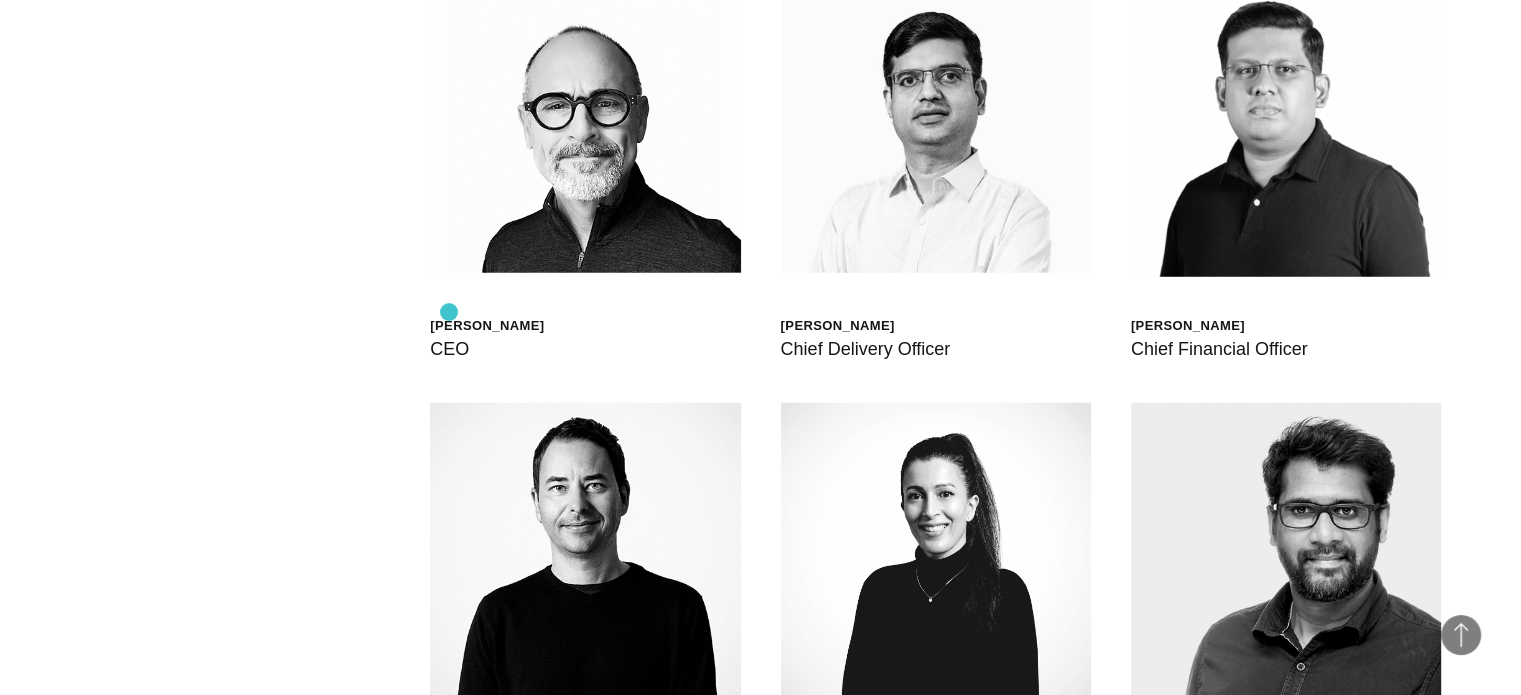 click on "Scott Sorokin
CEO" at bounding box center (585, 162) 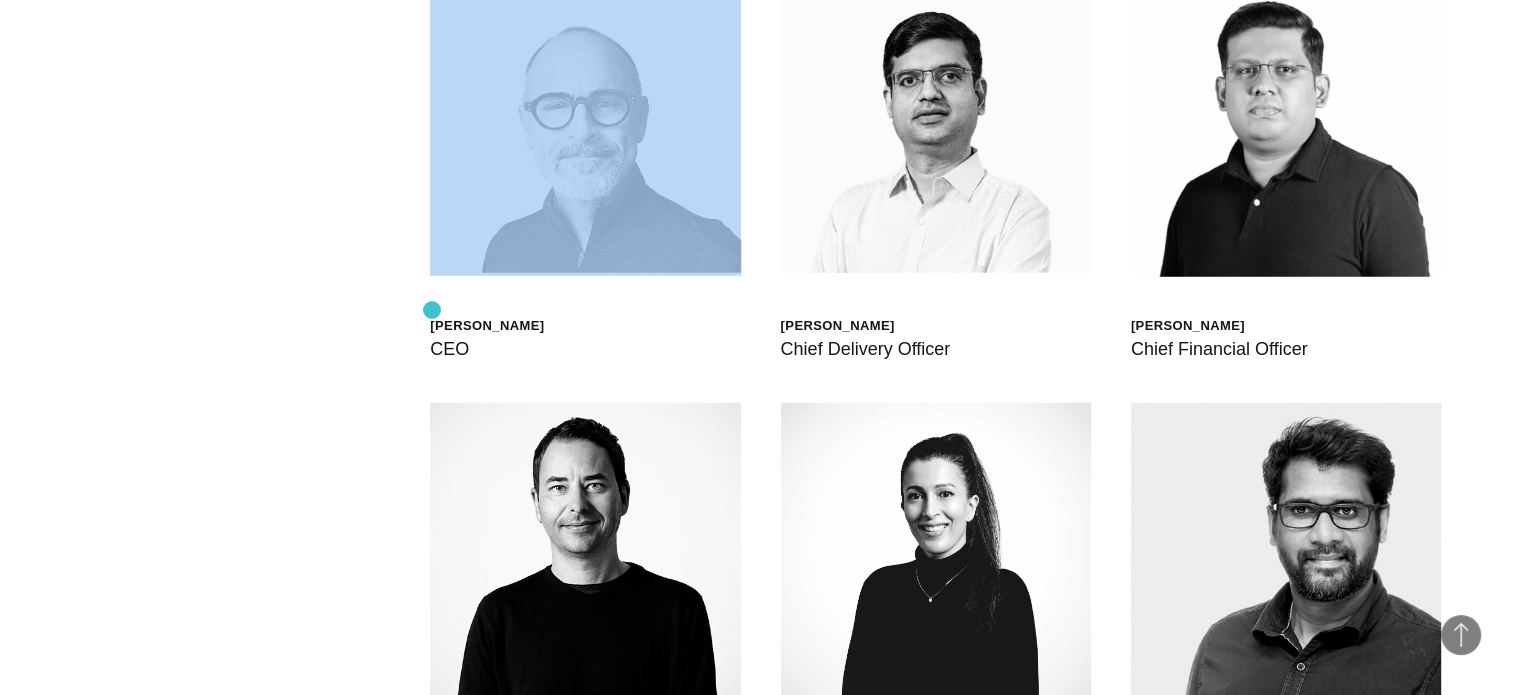 click on "Scott Sorokin
CEO" at bounding box center (585, 162) 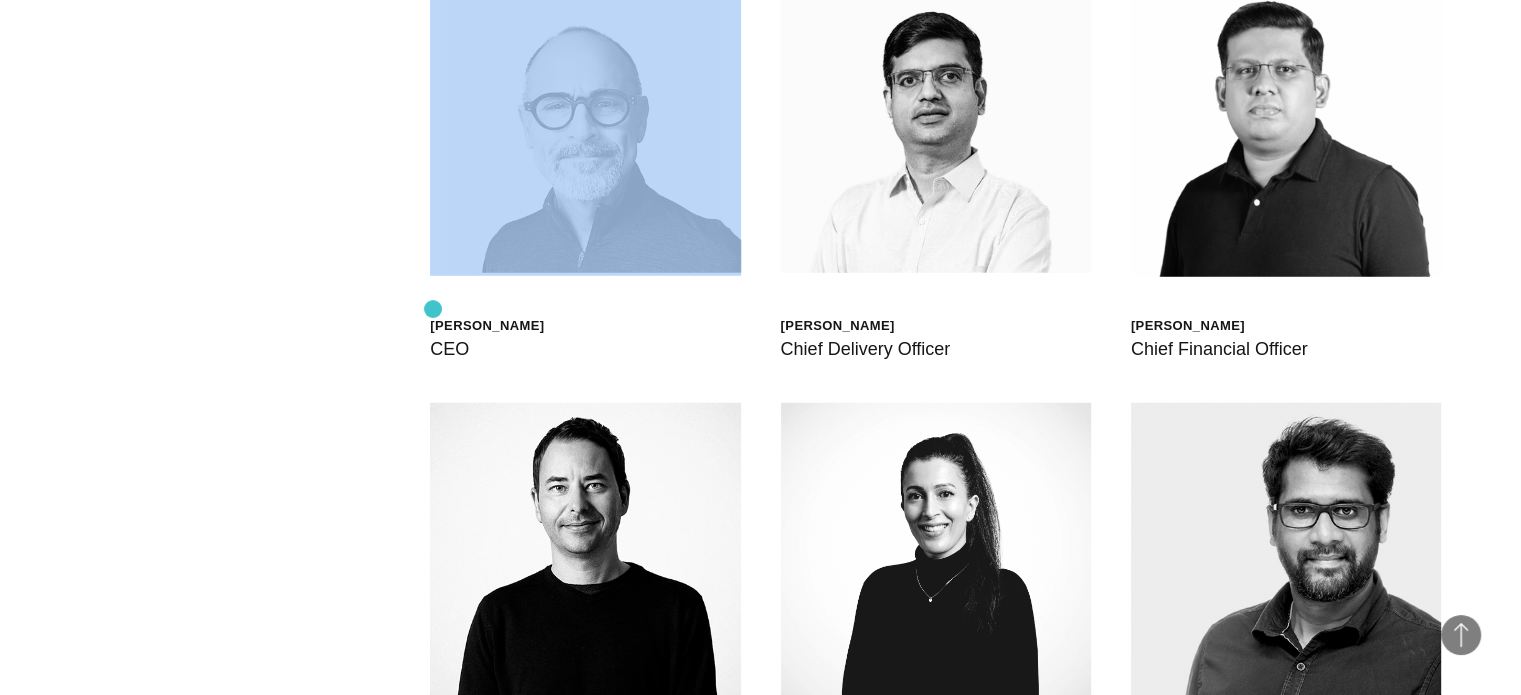 click on "Scott Sorokin
CEO" at bounding box center [585, 162] 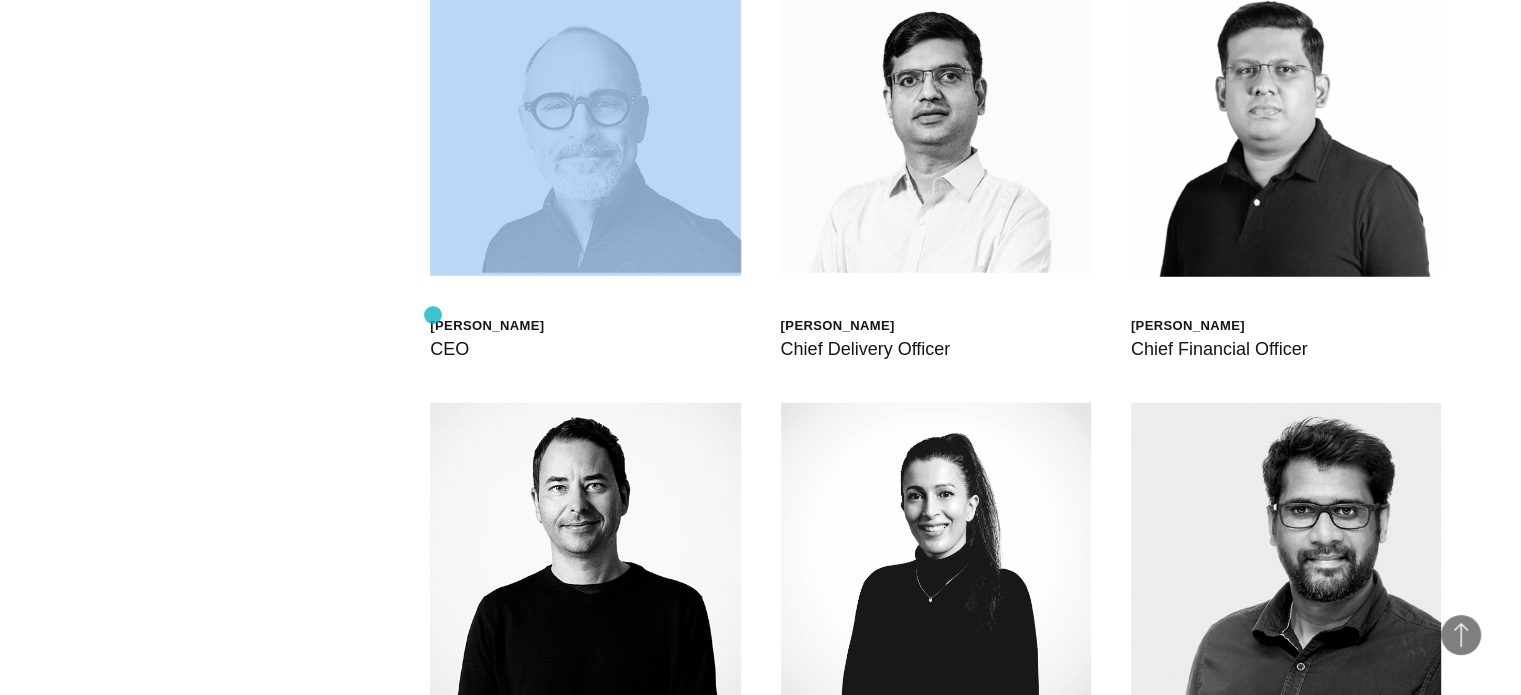 click on "Scott Sorokin" at bounding box center [487, 325] 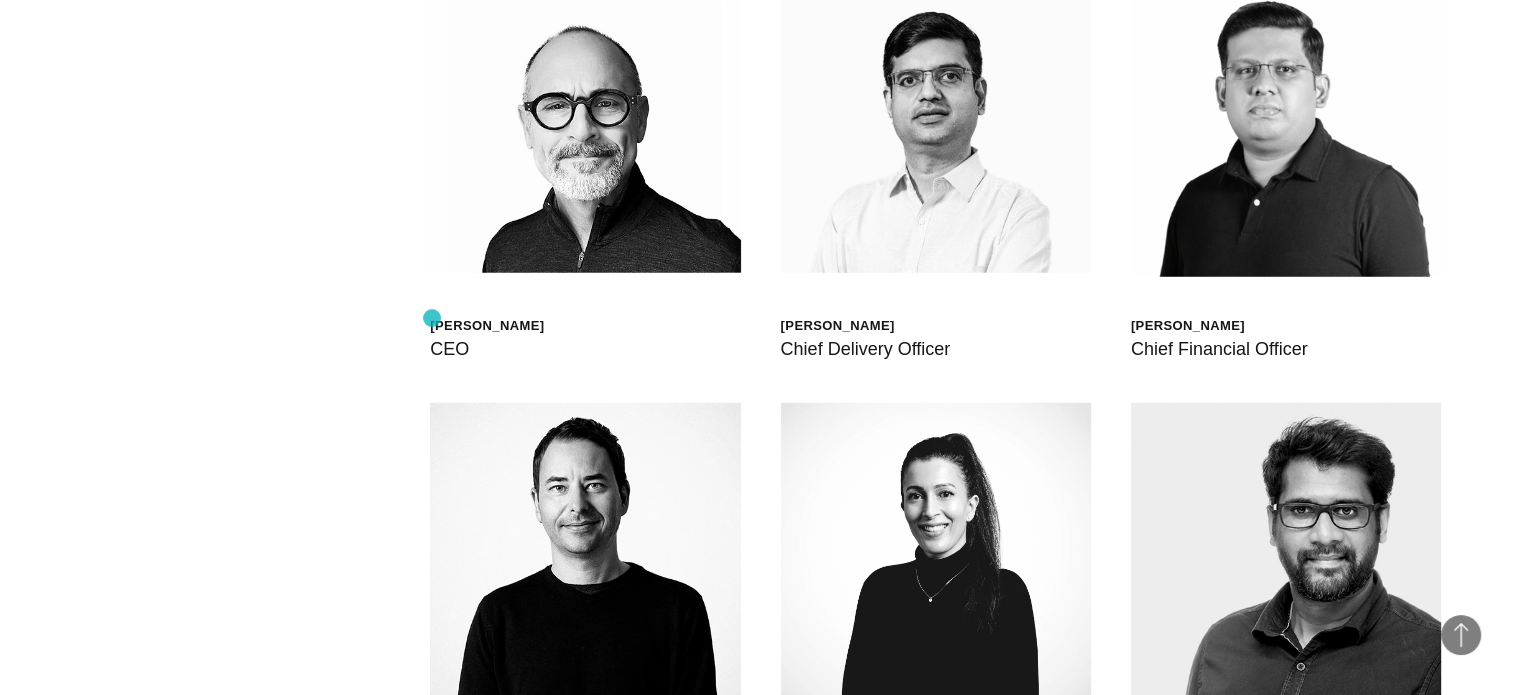 click on "Scott Sorokin" at bounding box center (487, 325) 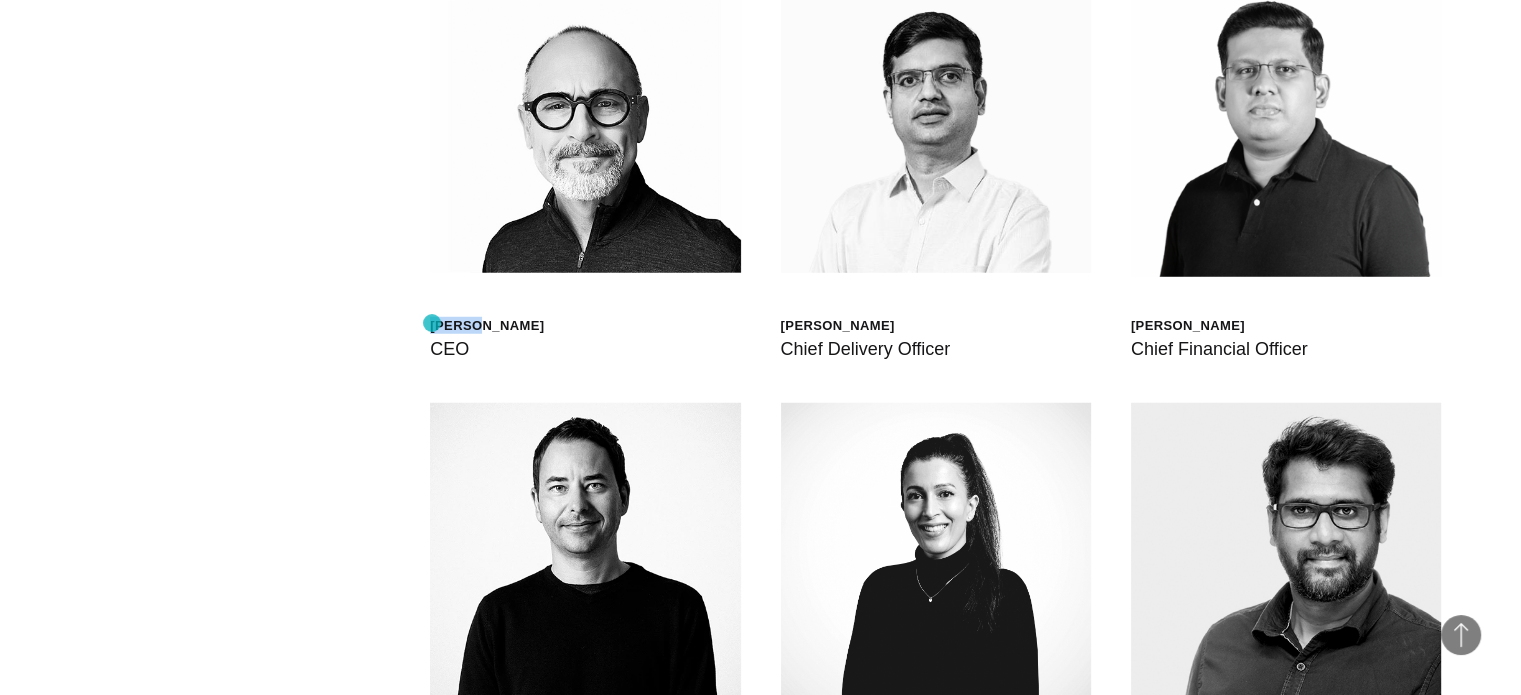 click on "Scott Sorokin" at bounding box center (487, 325) 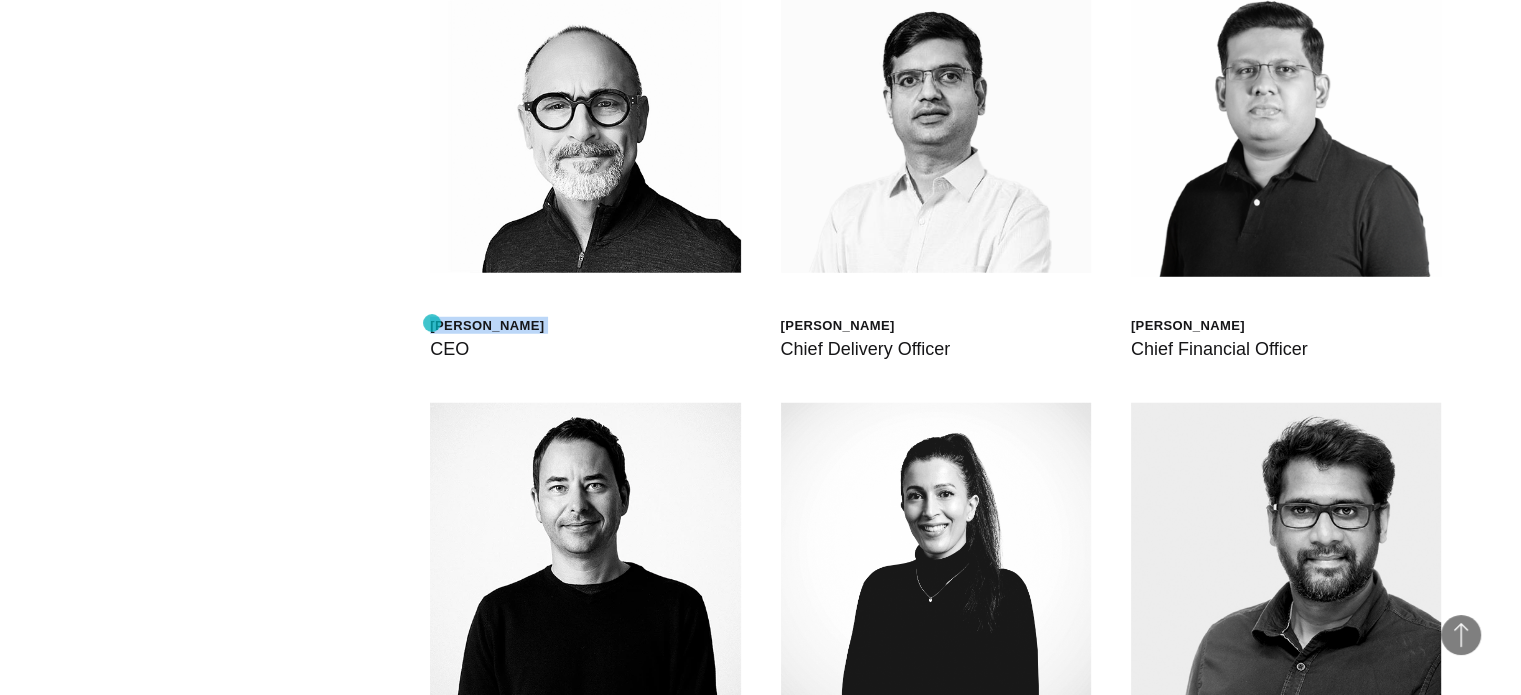 click on "Scott Sorokin" at bounding box center [487, 325] 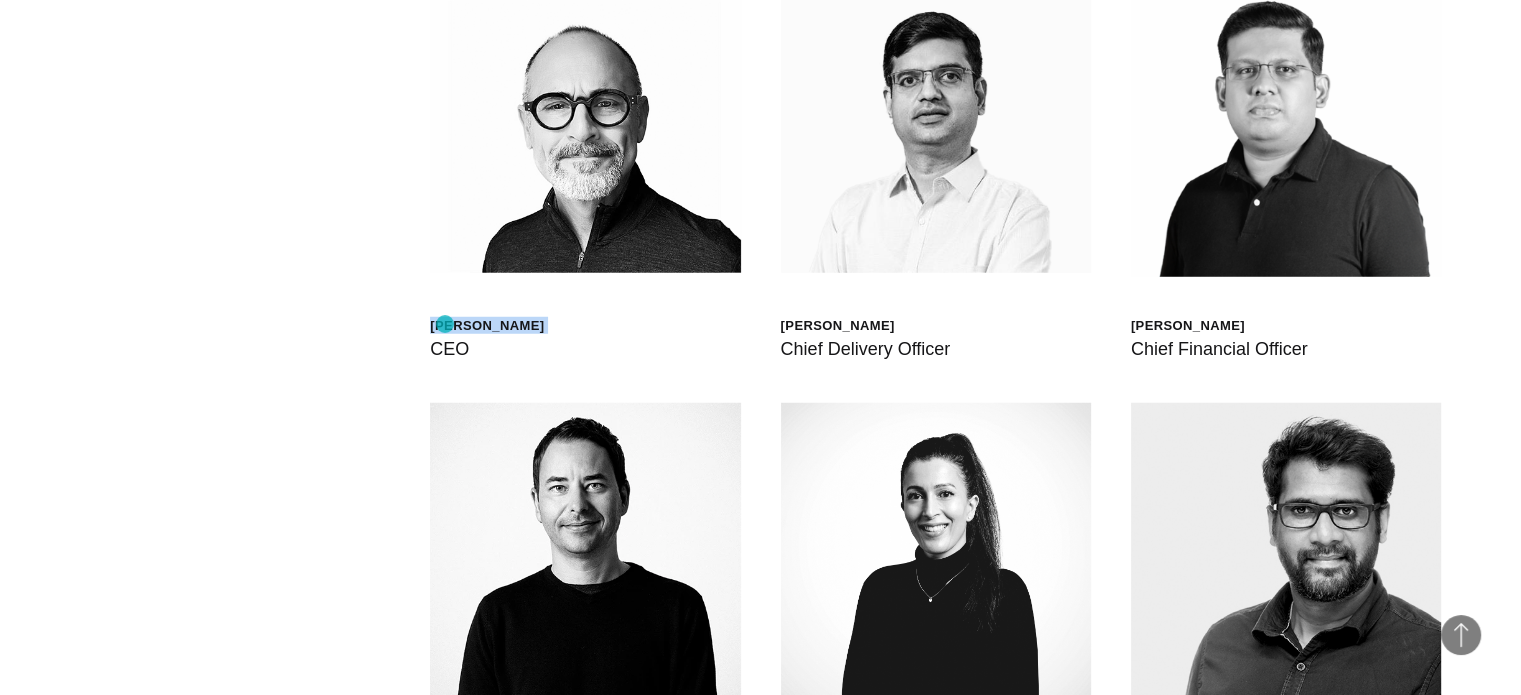 copy on "Scott Sorokin" 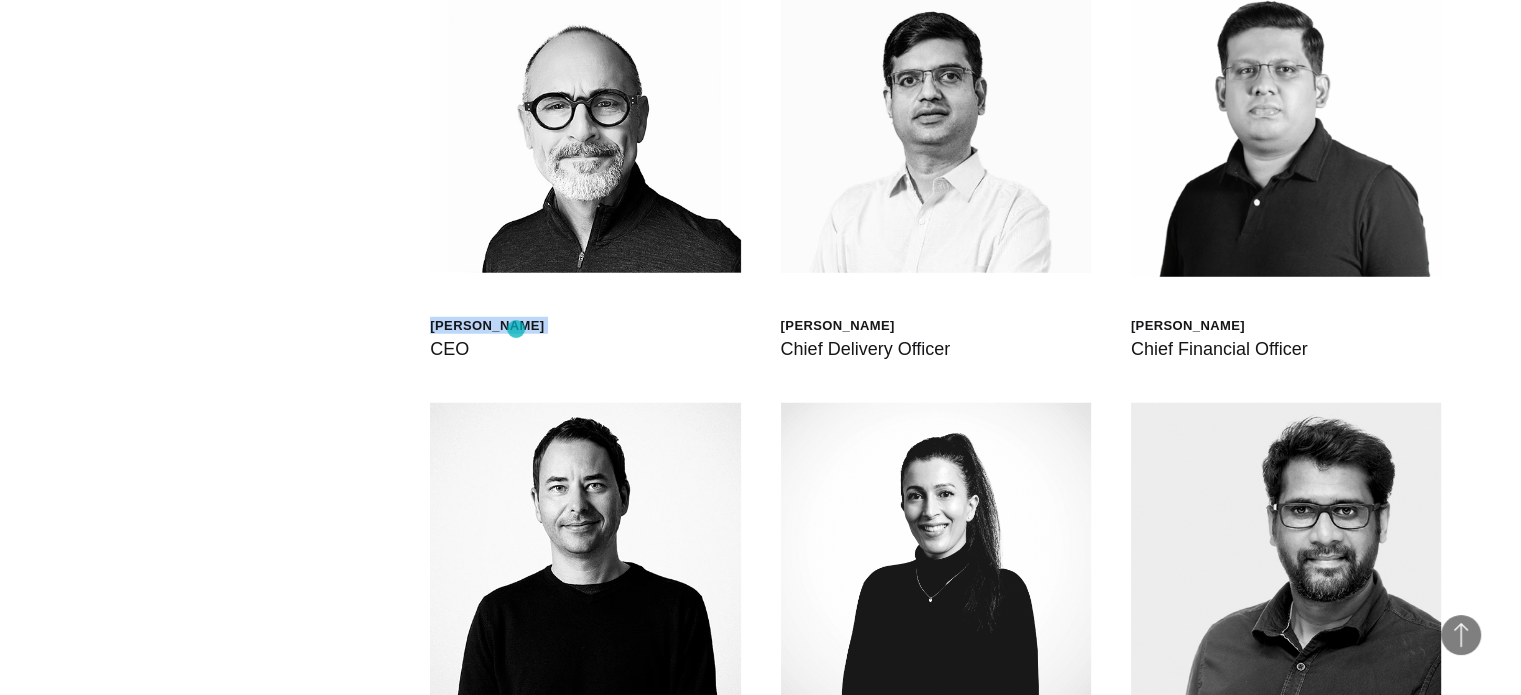 copy on "Scott Sorokin" 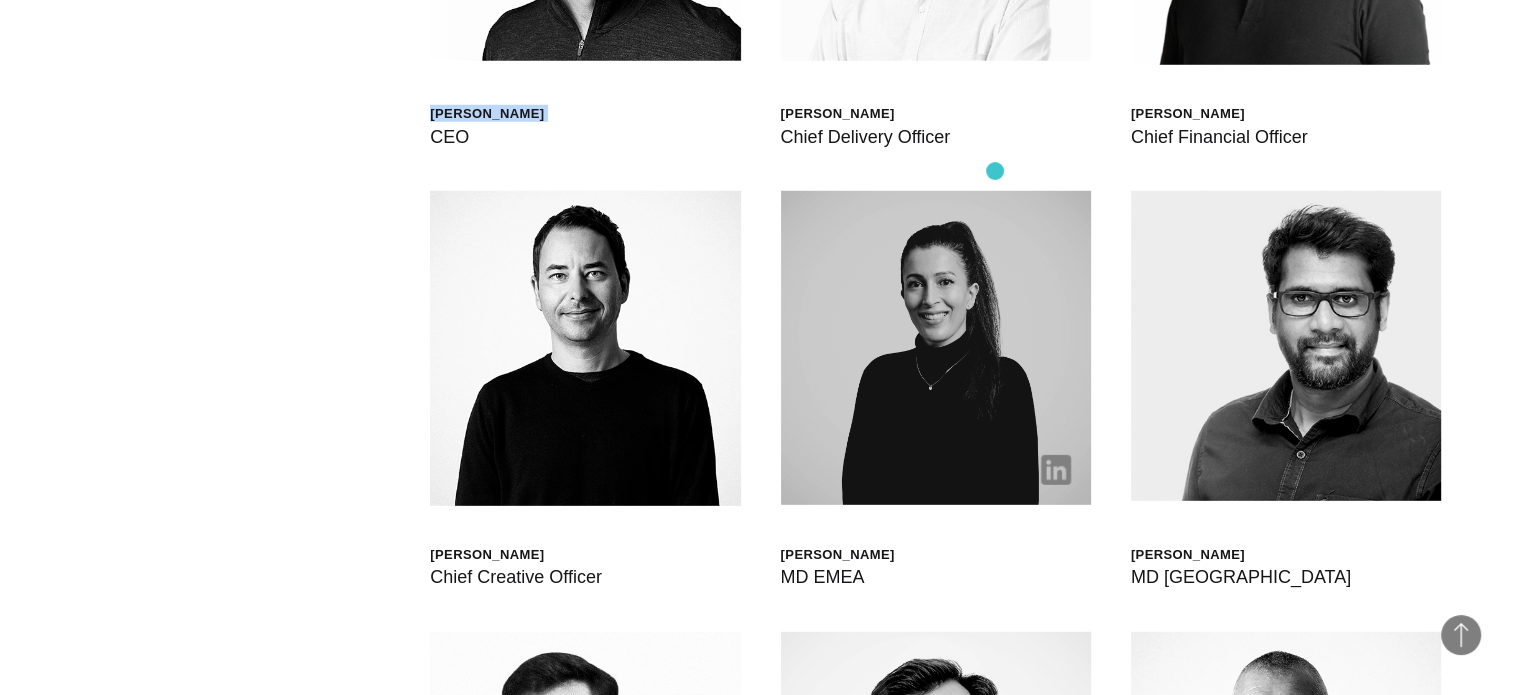 scroll, scrollTop: 5800, scrollLeft: 0, axis: vertical 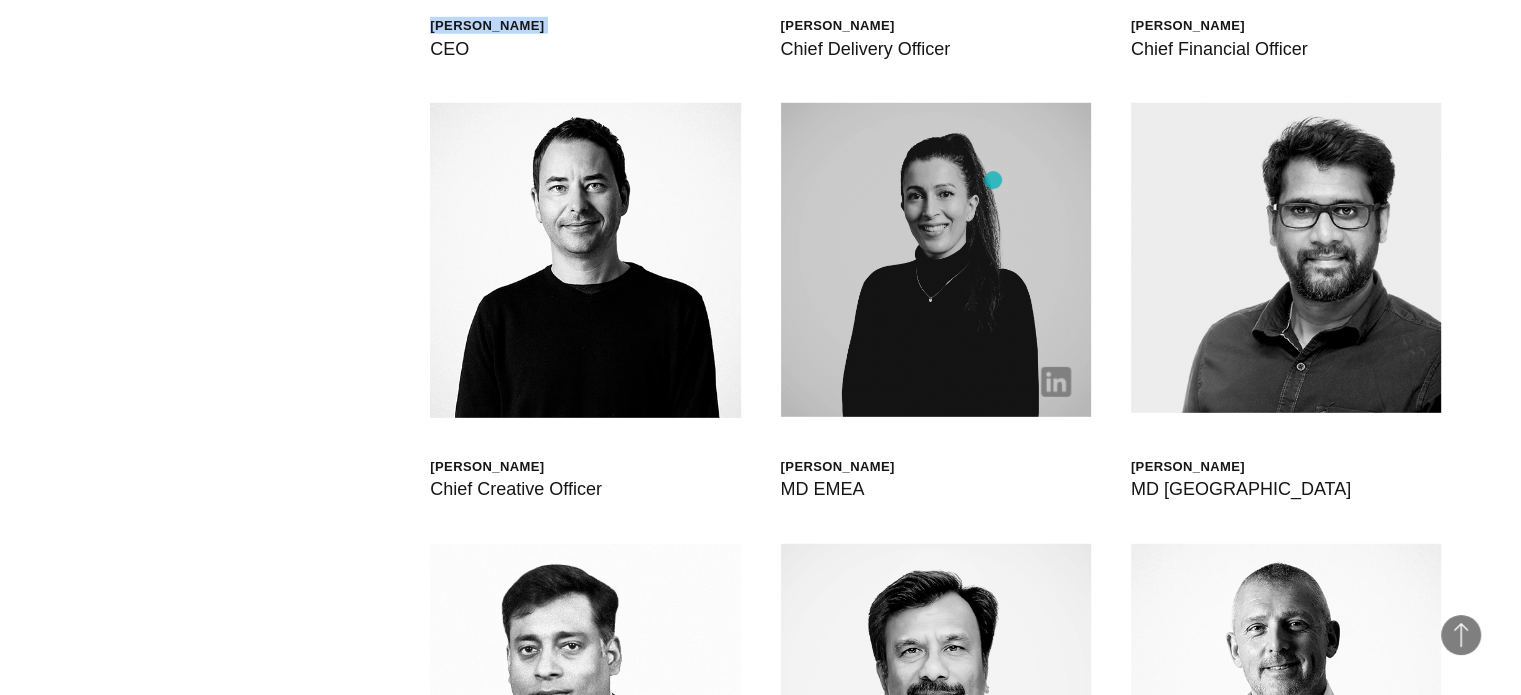click at bounding box center [936, 260] 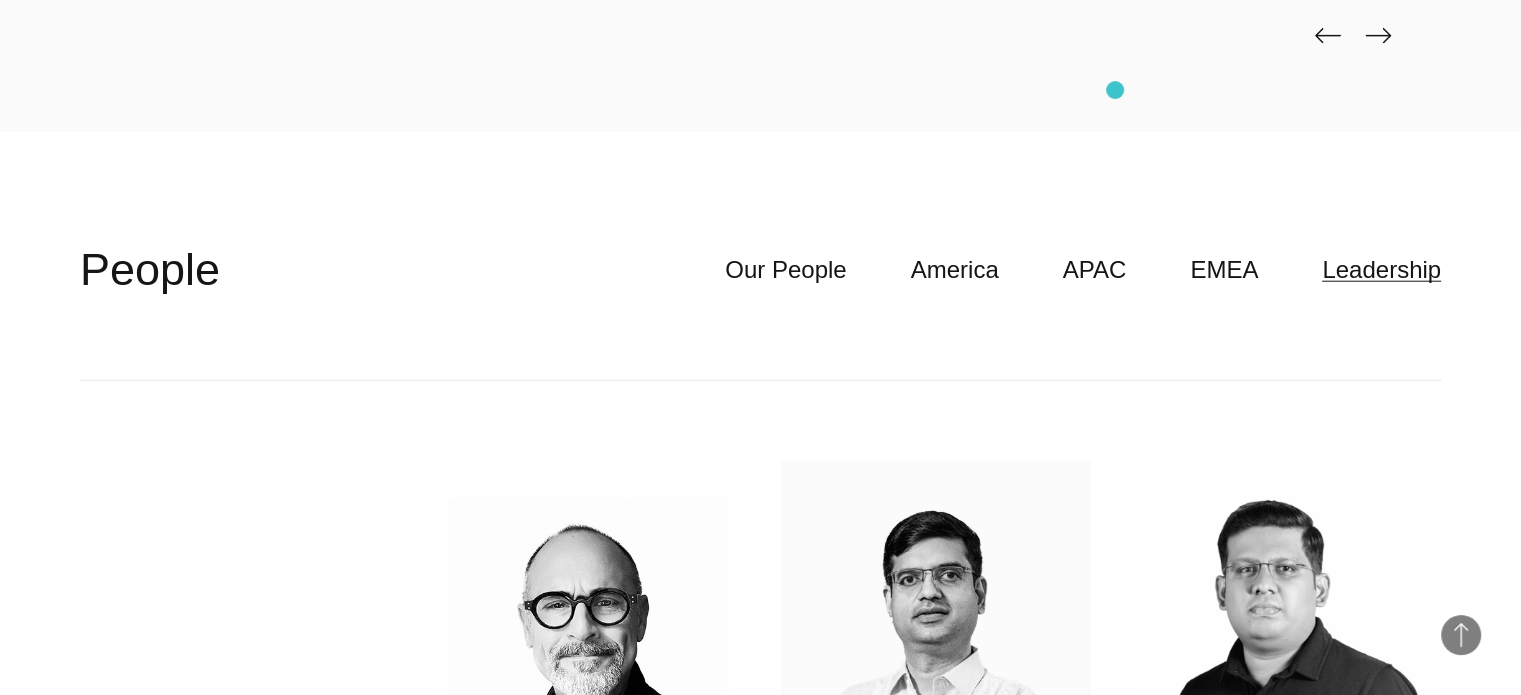 scroll, scrollTop: 4960, scrollLeft: 0, axis: vertical 